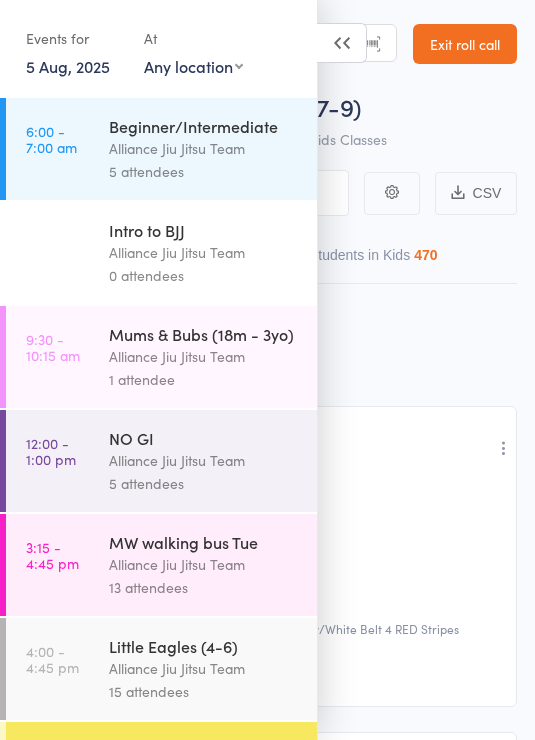 select on "9" 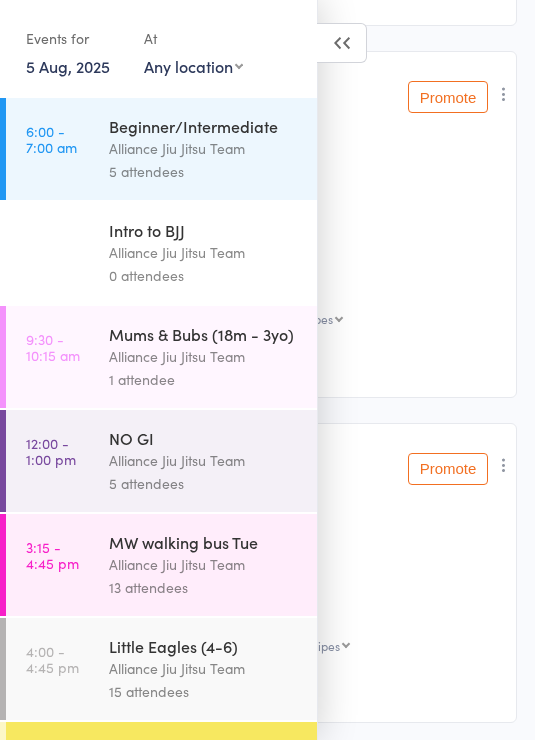 scroll, scrollTop: 362, scrollLeft: 0, axis: vertical 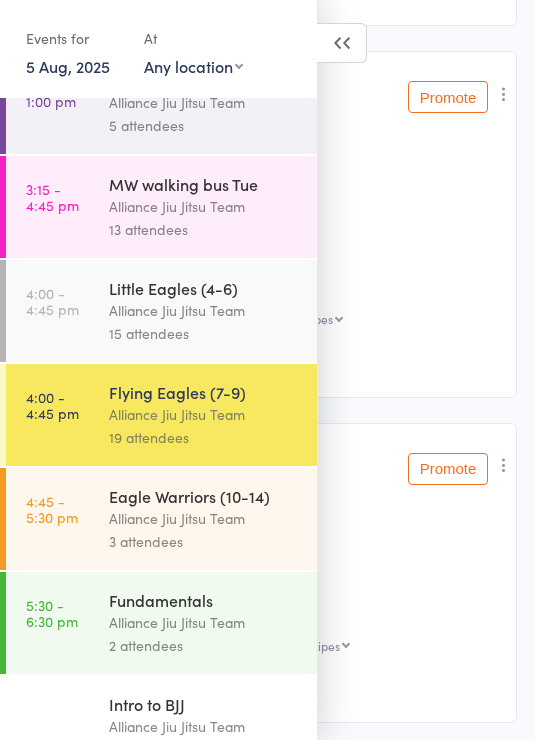 click on "3 attendees" at bounding box center [204, 541] 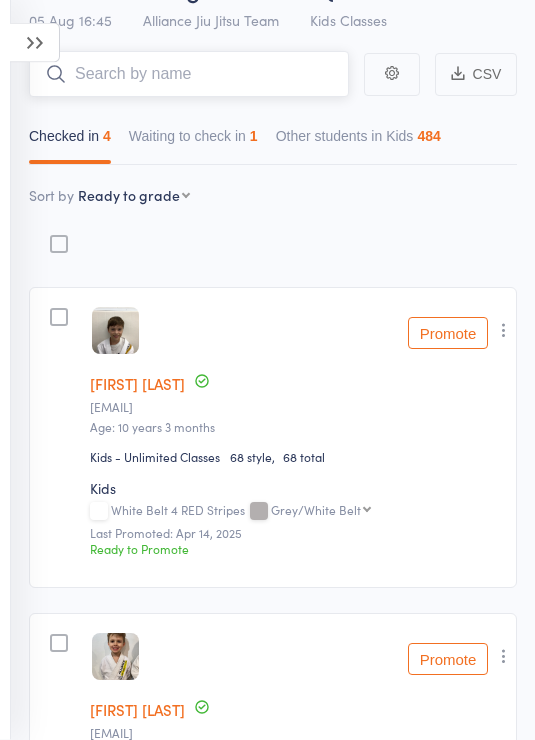 click on "Waiting to check in  1" at bounding box center [193, 142] 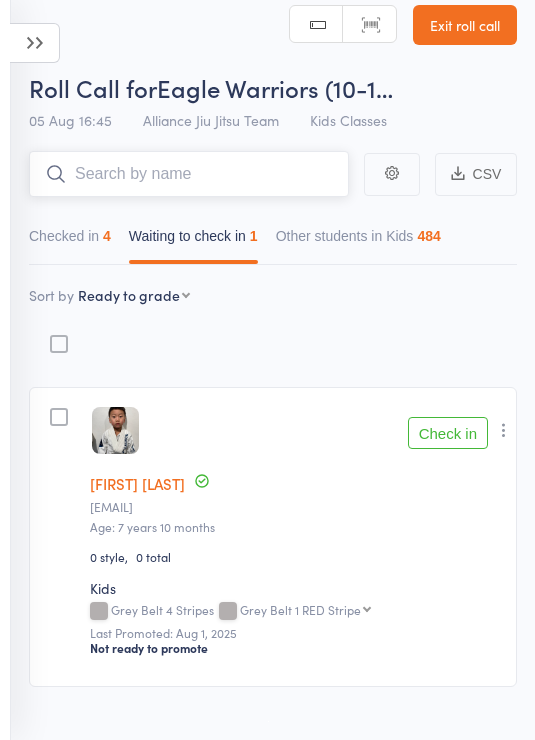 click on "Checked in  4" at bounding box center [70, 241] 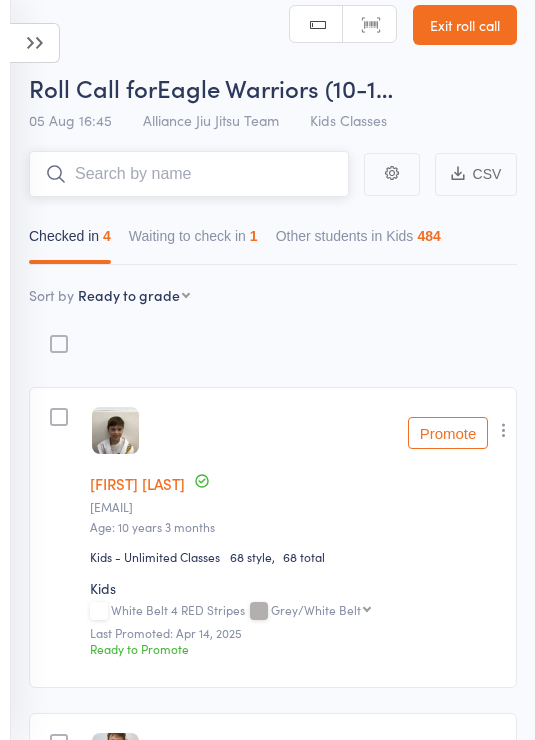 click at bounding box center (189, 174) 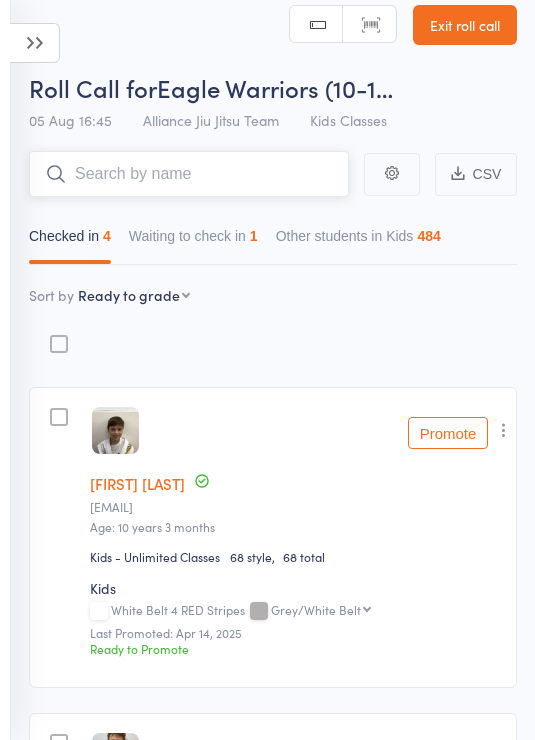 scroll, scrollTop: 18, scrollLeft: 0, axis: vertical 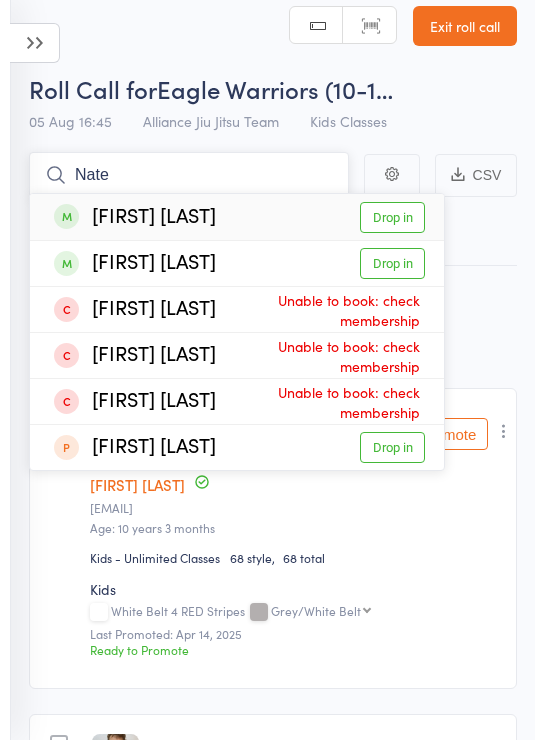 type on "Nate" 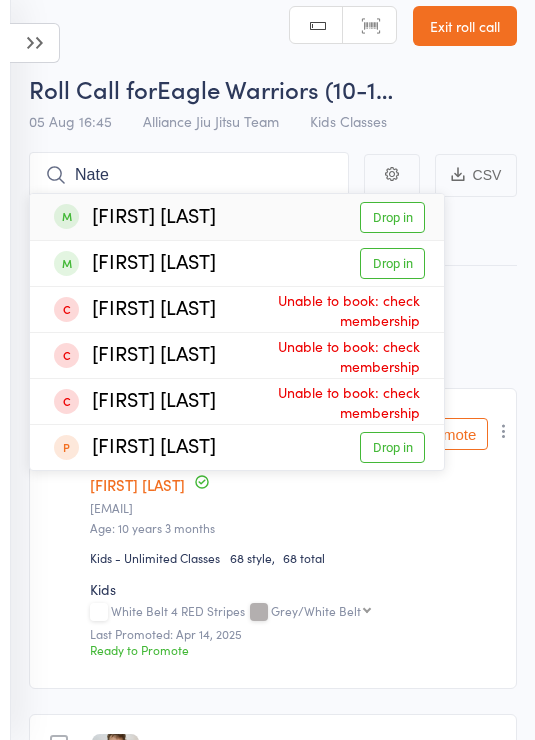click on "Drop in" at bounding box center (392, 217) 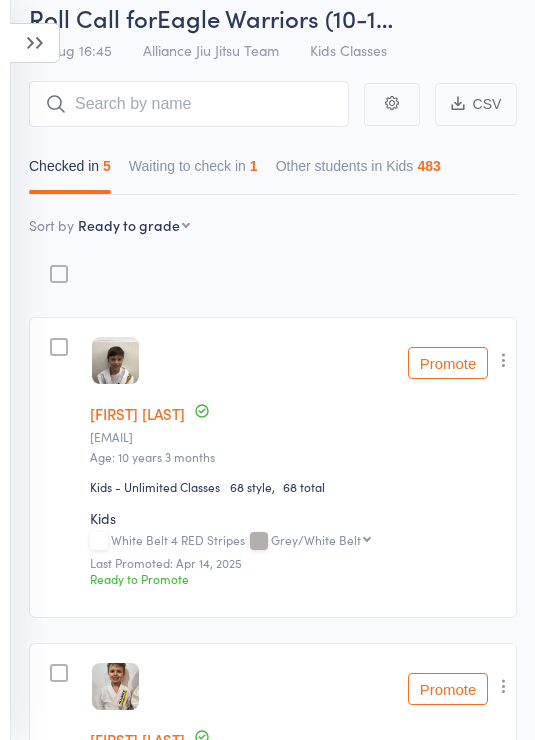 scroll, scrollTop: 0, scrollLeft: 0, axis: both 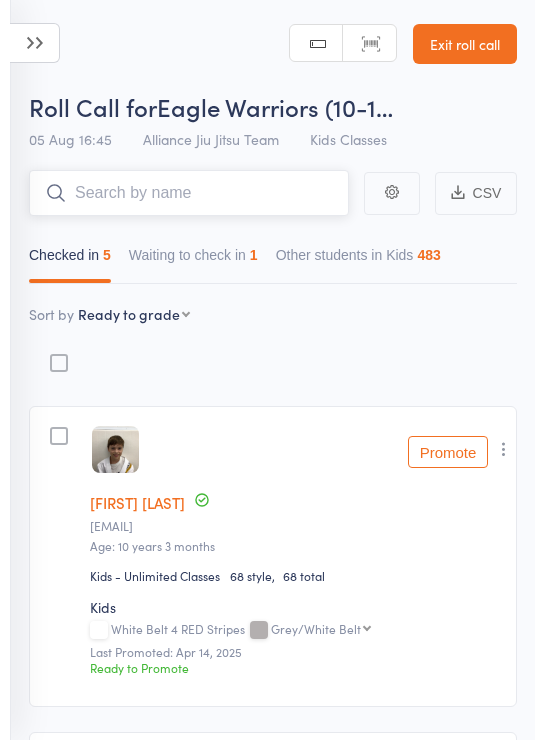 click at bounding box center (189, 193) 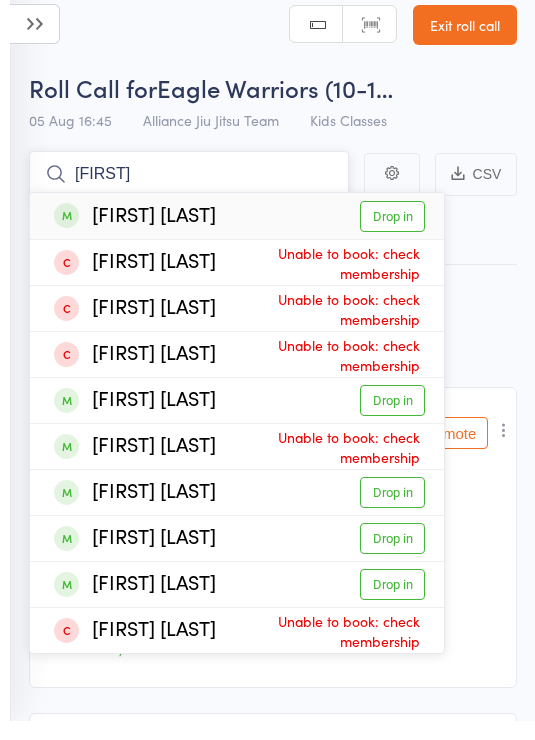 type on "[FIRST]" 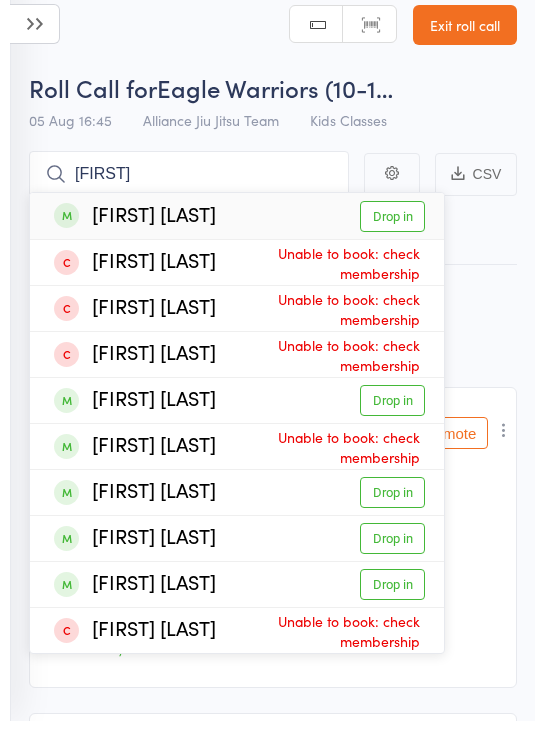 click on "Drop in" at bounding box center (392, 235) 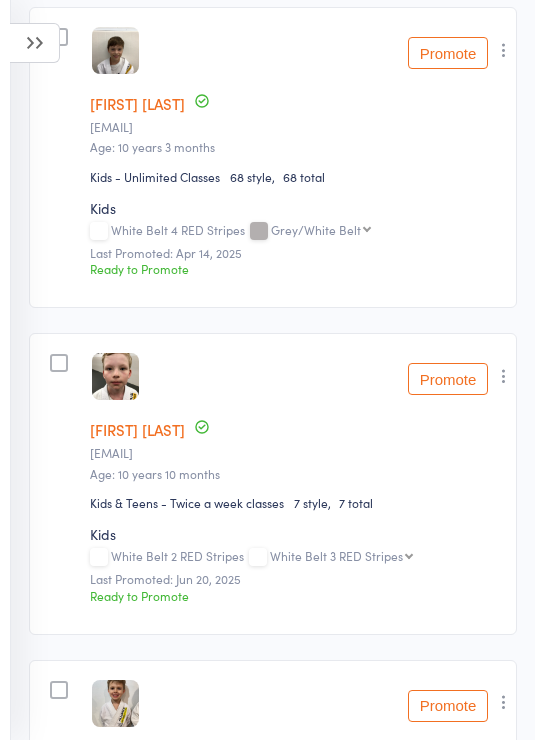 scroll, scrollTop: 398, scrollLeft: 0, axis: vertical 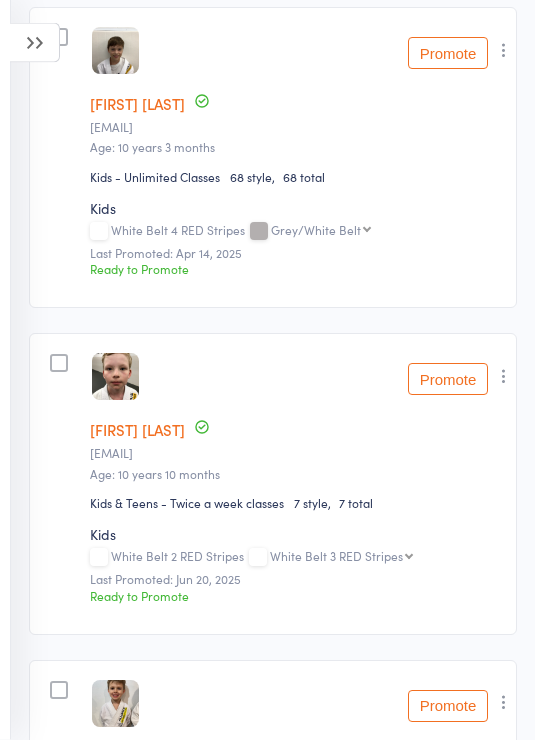 click on "Promote" at bounding box center [448, 380] 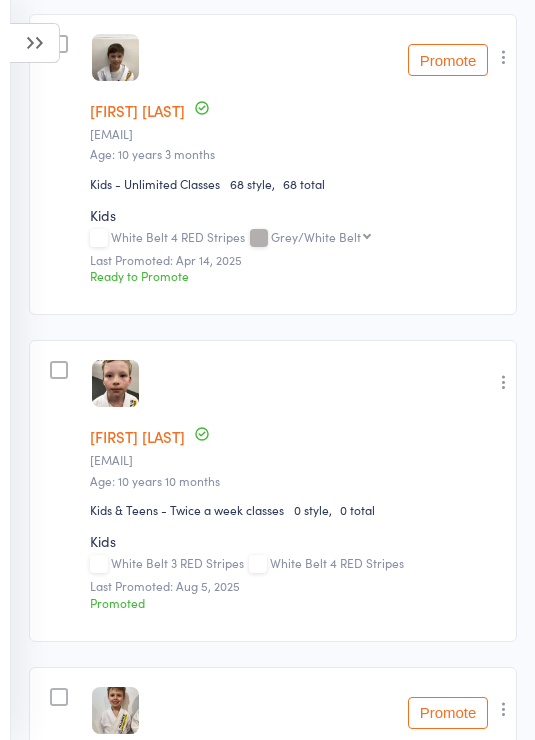 scroll, scrollTop: 0, scrollLeft: 0, axis: both 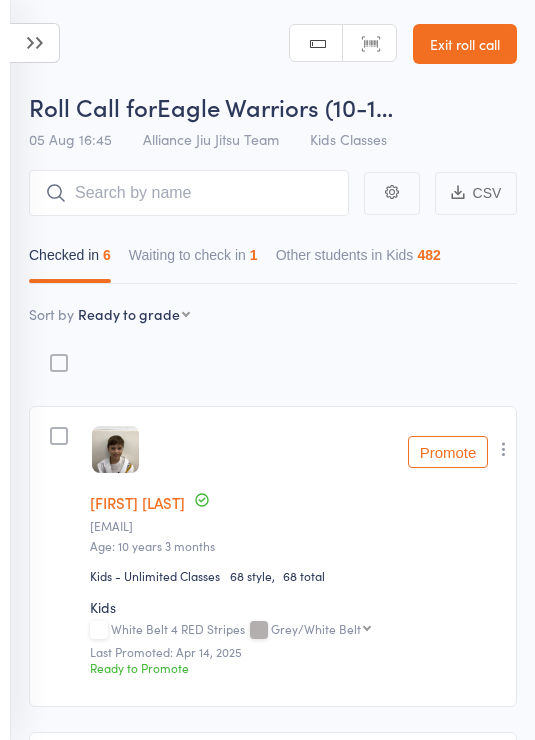 click on "Waiting to check in  1" at bounding box center [193, 260] 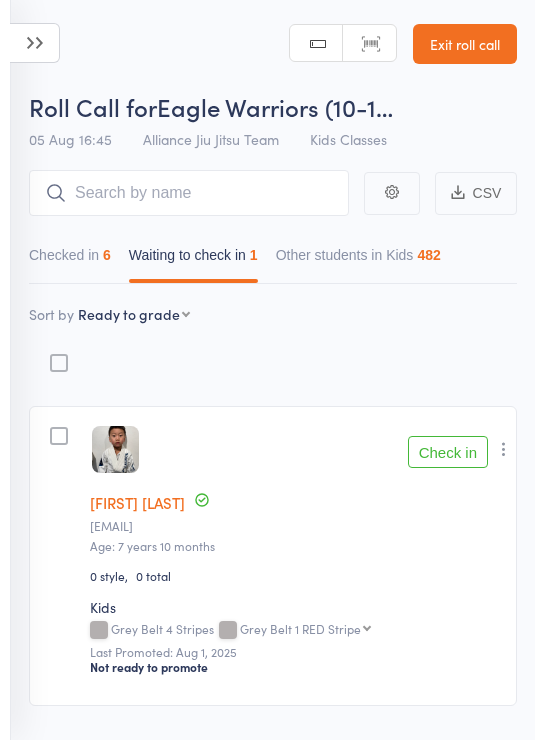 click on "6" at bounding box center [107, 255] 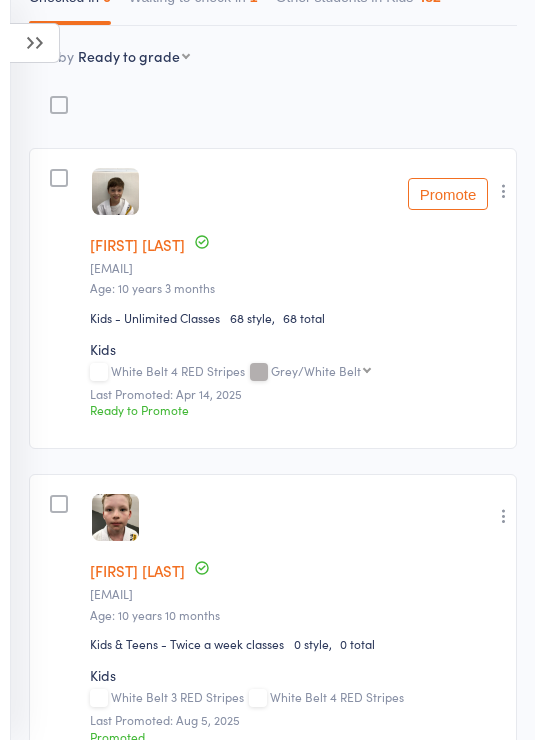 scroll, scrollTop: 0, scrollLeft: 0, axis: both 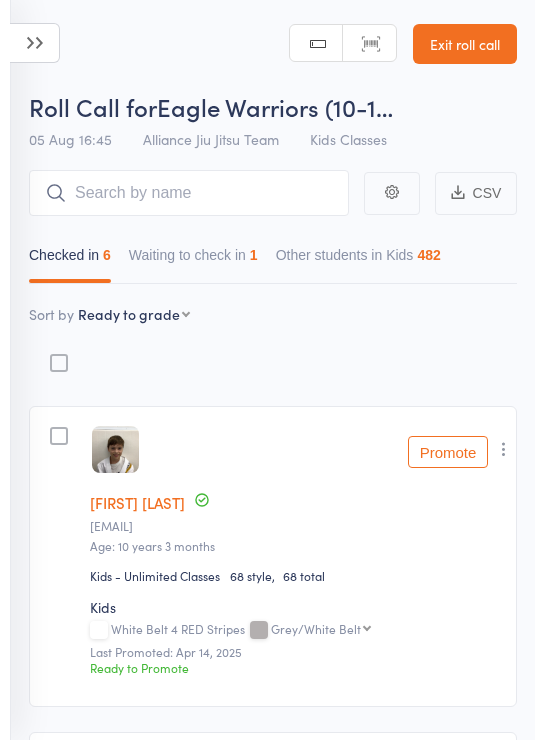 click at bounding box center [35, 43] 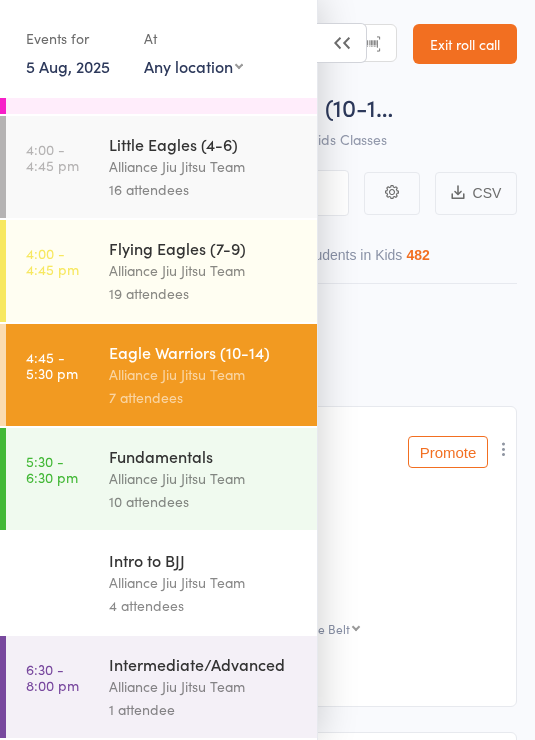 scroll, scrollTop: 524, scrollLeft: 0, axis: vertical 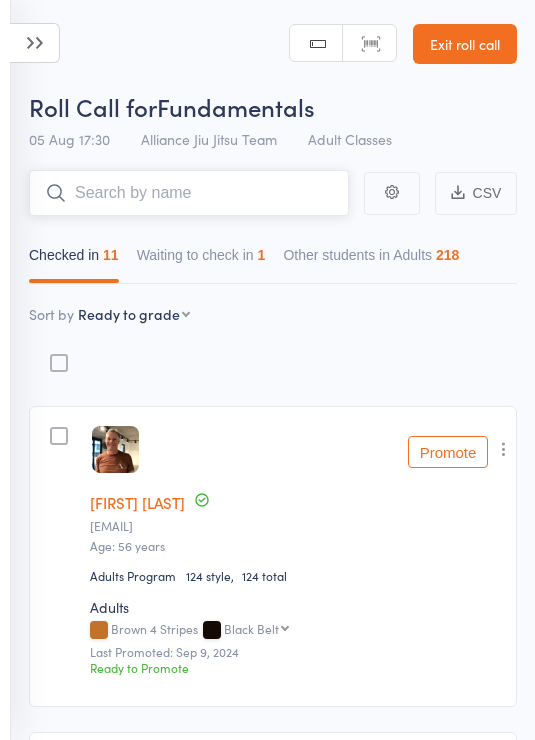 click on "Waiting to check in  1" at bounding box center [201, 260] 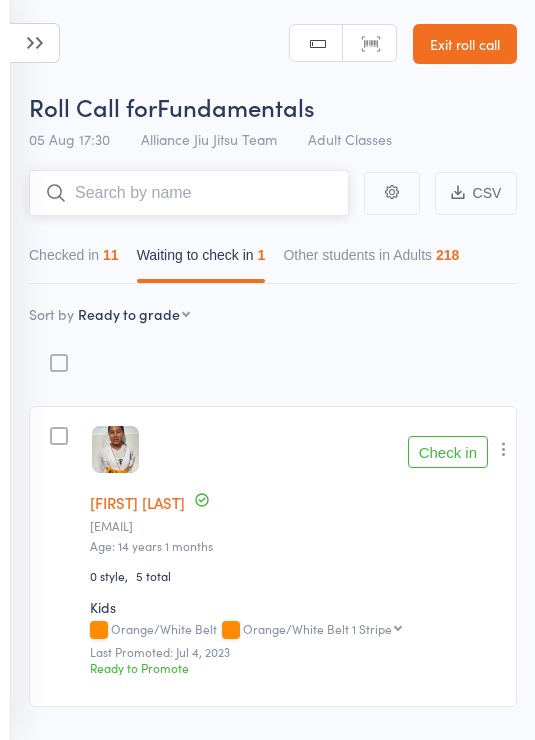 click on "Checked in  11" at bounding box center (74, 260) 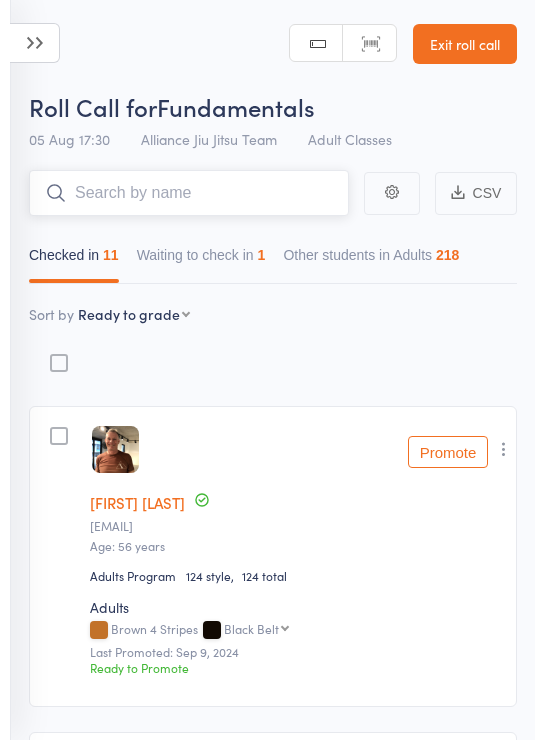 click on "Waiting to check in  1" at bounding box center (201, 260) 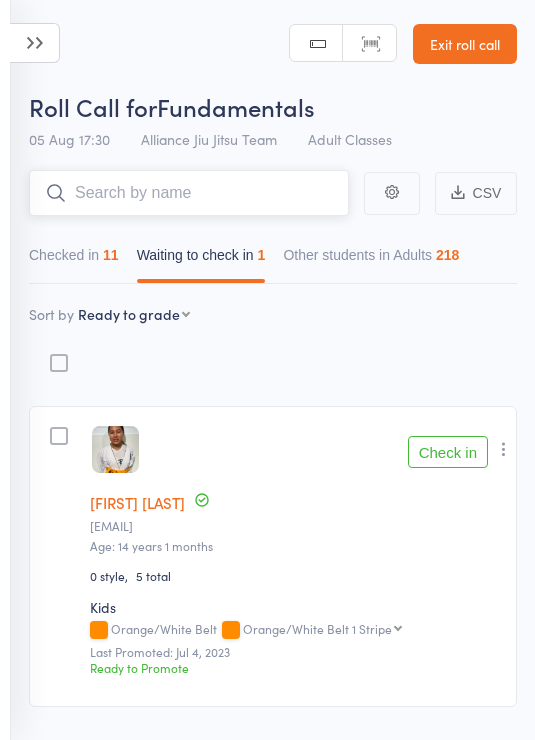 click on "Checked in  11" at bounding box center (74, 260) 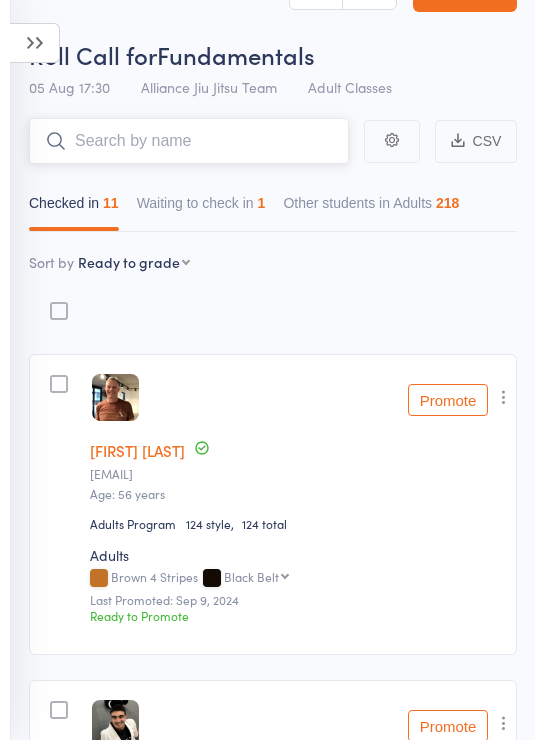 scroll, scrollTop: 0, scrollLeft: 0, axis: both 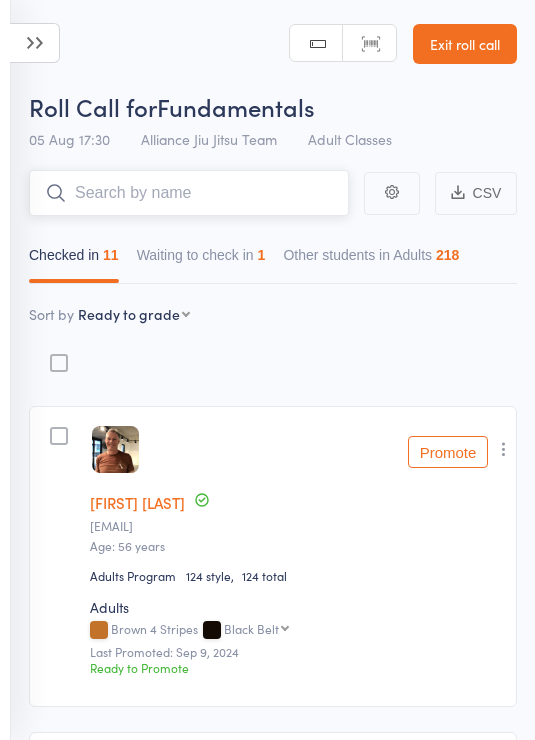 click at bounding box center [189, 193] 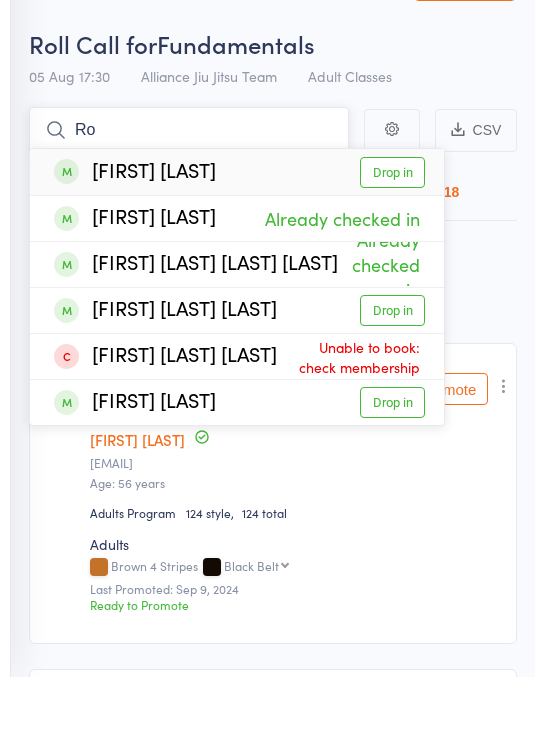 type on "R" 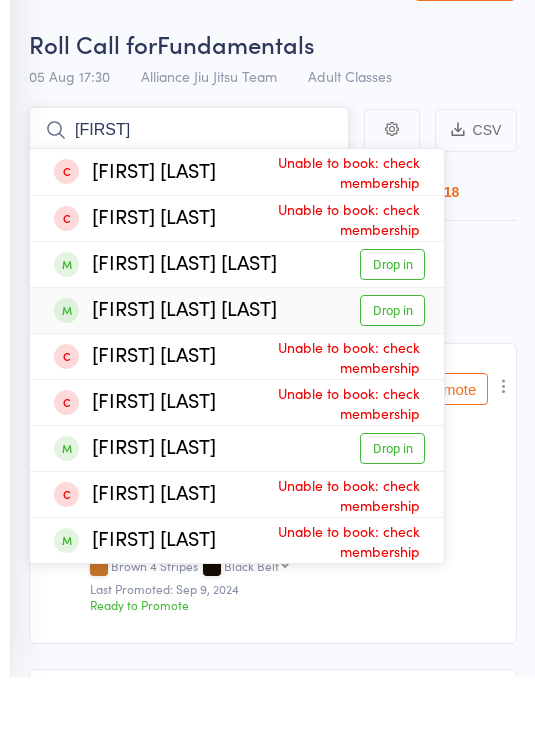 type on "[FIRST]" 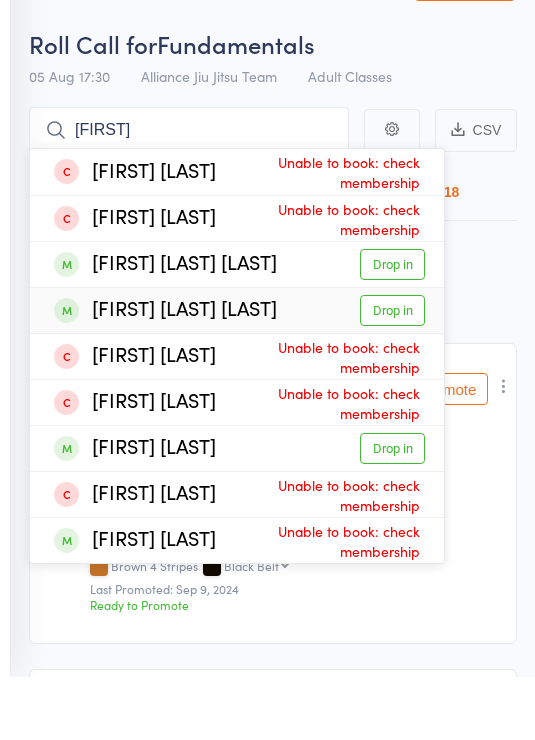 click on "Drop in" at bounding box center [392, 373] 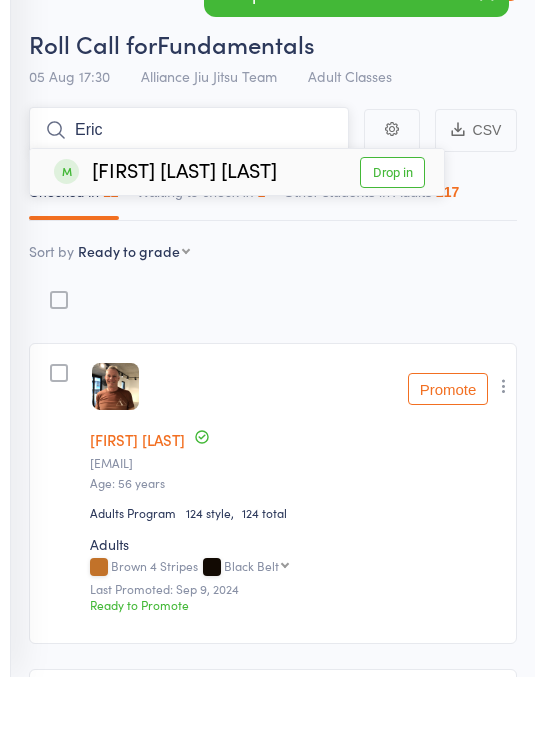 type on "Eric" 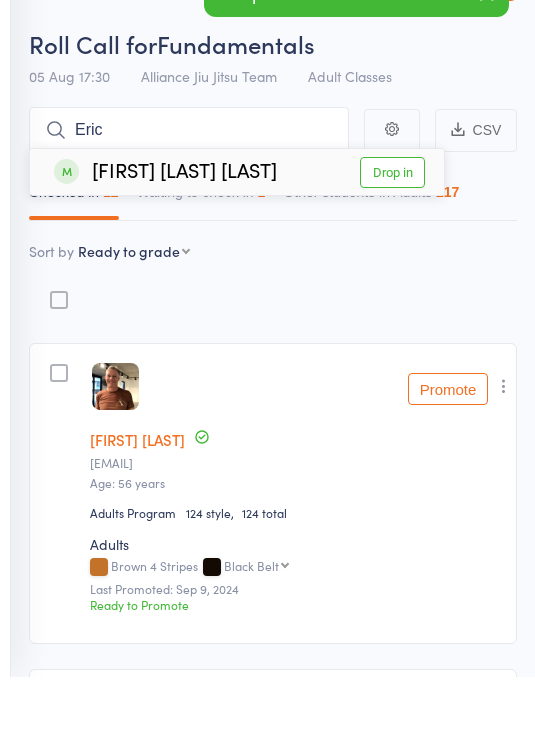 click on "Drop in" at bounding box center (392, 235) 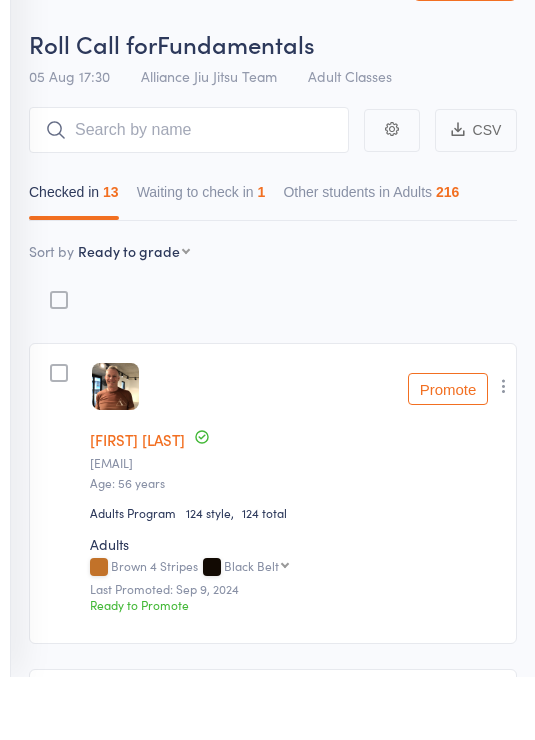 click on "Membership Atten­dances since last grading Style Current / Next Rank edit [FIRST] [LAST] [EMAIL] Age: [AGE] years Adults Program [NUMBER] style [NUMBER] total Adults Brown [NUMBER] Stripes Black Belt Black Belt Black Belt [NUMBER] Stripe Black Belt [NUMBER] Stripes Last Promoted: [DATE] Ready to Promote Promote Undo check-in Promote Send message Add Note Add Task Add Flag Remove Mark absent
edit [FIRST] [LAST] [EMAIL] Age: [AGE] years Adults - Unlimited [NUMBER] style [NUMBER] total Adults White [NUMBER] Stripe White [NUMBER] Stripes White [NUMBER] Stripes White [NUMBER] Stripes White [NUMBER] Stripes Blue Blue [NUMBER] Stripe Blue [NUMBER] Stripes Blue [NUMBER] Stripes Blue [NUMBER] Stripes Purple Purple [NUMBER] Stripe Purple [NUMBER] Stripes Purple [NUMBER] Stripes Purple [NUMBER] Stripes Brown Brown [NUMBER] Stripe Brown [NUMBER] Stripes Brown [NUMBER] Stripes Brown [NUMBER] Stripes Black Belt Black Belt [NUMBER] Stripe Black Belt [NUMBER] Stripes Last Promoted: [DATE] Not ready to promote Promote Undo check-in Promote Send message Add Note Add Task Add Flag Remove Mark absent
edit Age: [AGE] years" at bounding box center [273, 2448] 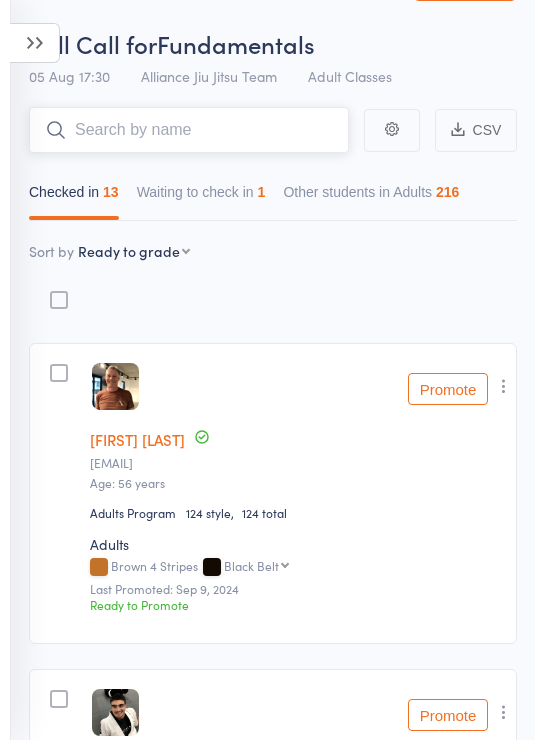 click at bounding box center [189, 130] 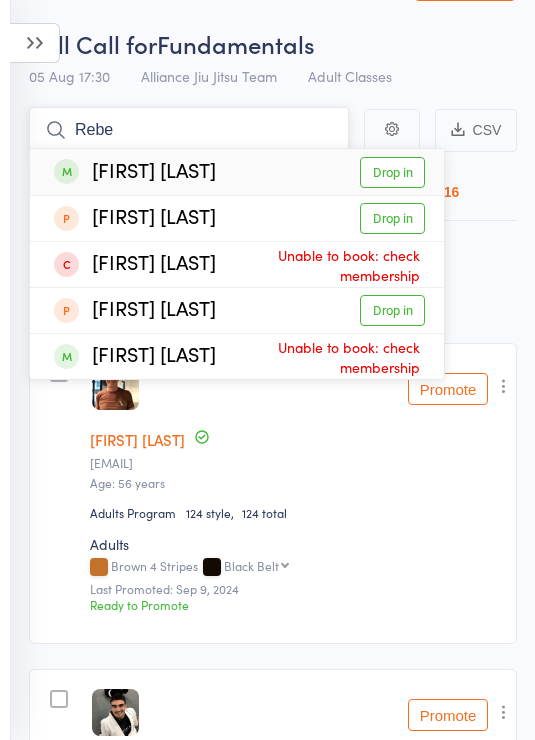 type on "Rebe" 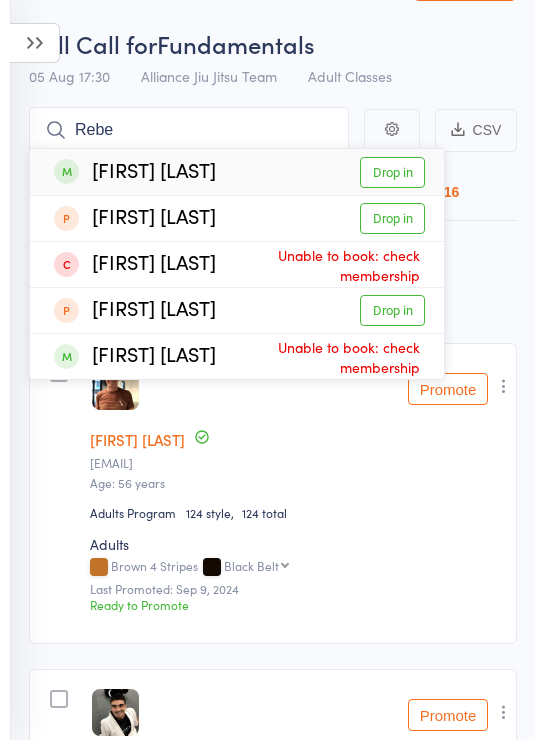click on "Drop in" at bounding box center [392, 172] 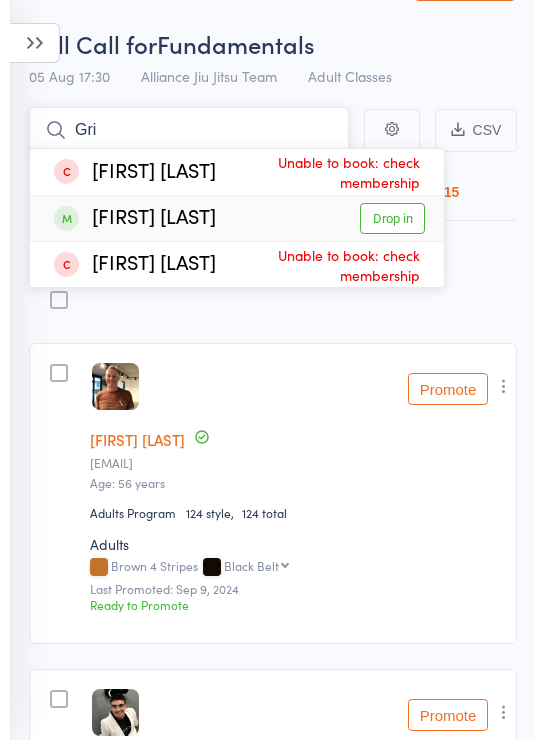 type on "Gri" 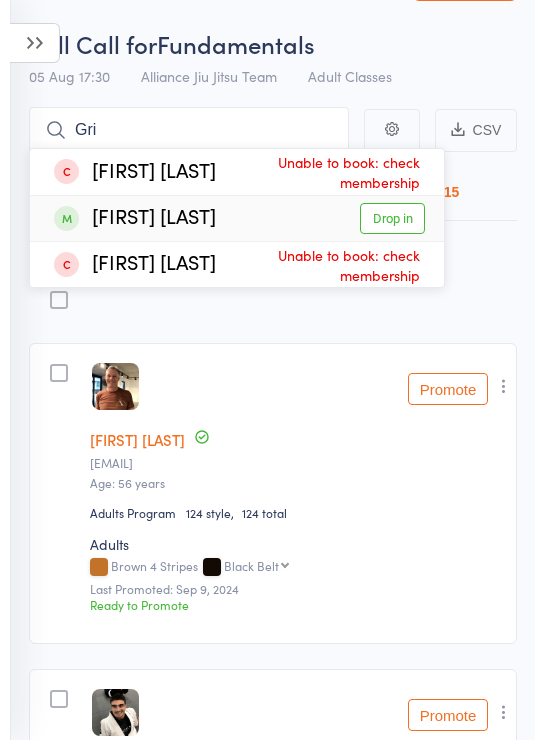 click on "Drop in" at bounding box center (392, 218) 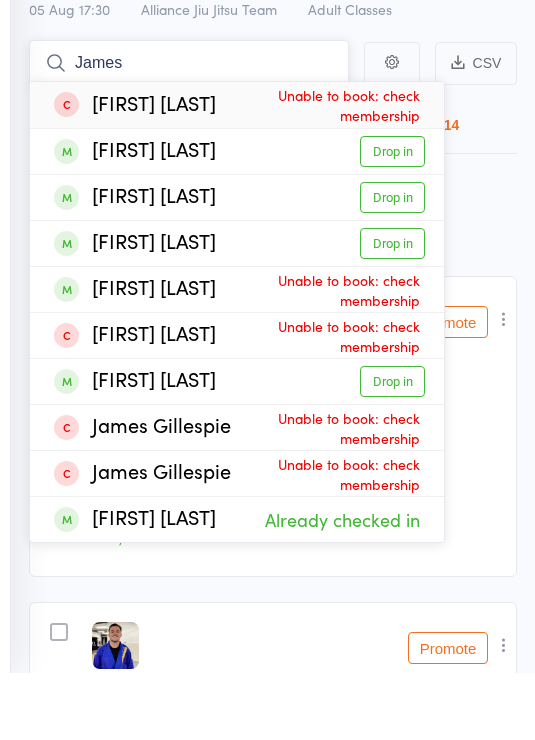 type on "James" 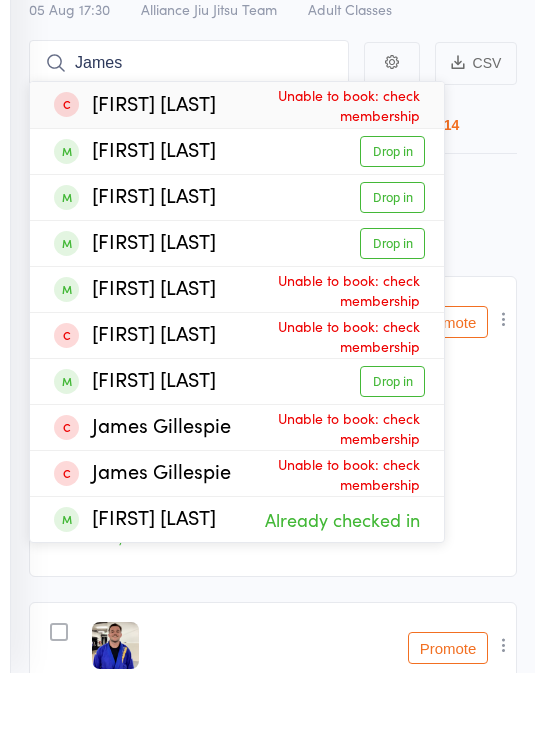 click on "Drop in" at bounding box center (392, 218) 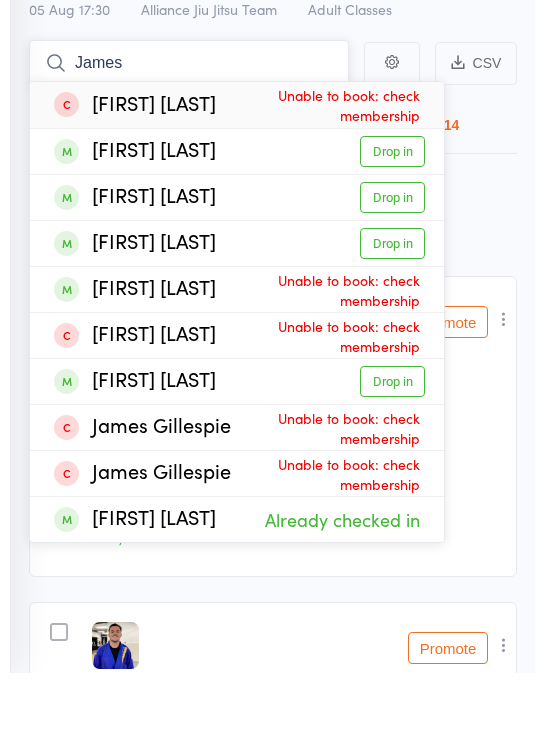 type 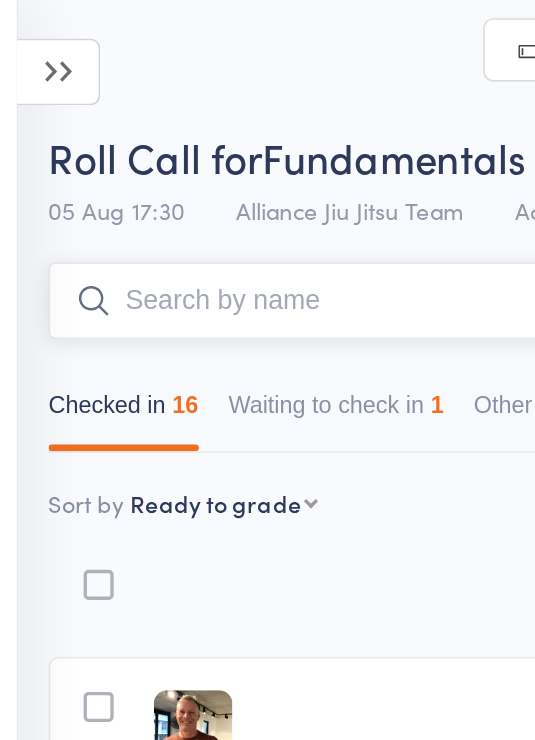 scroll, scrollTop: 1597, scrollLeft: 0, axis: vertical 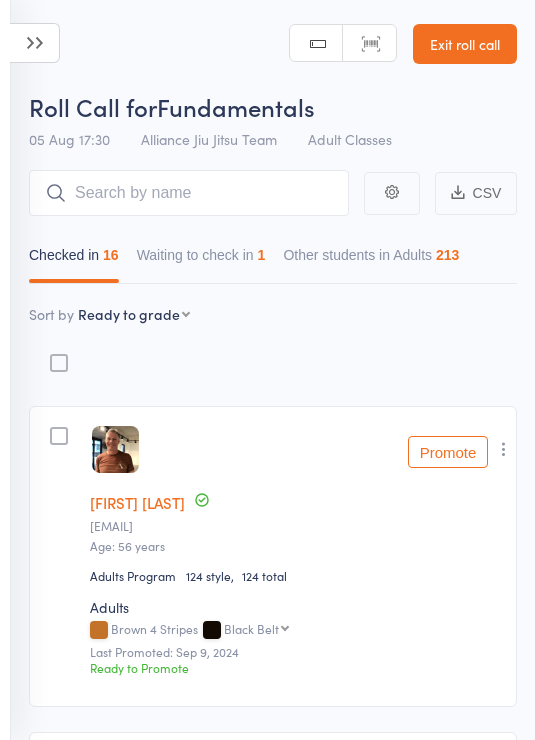 click at bounding box center (35, 43) 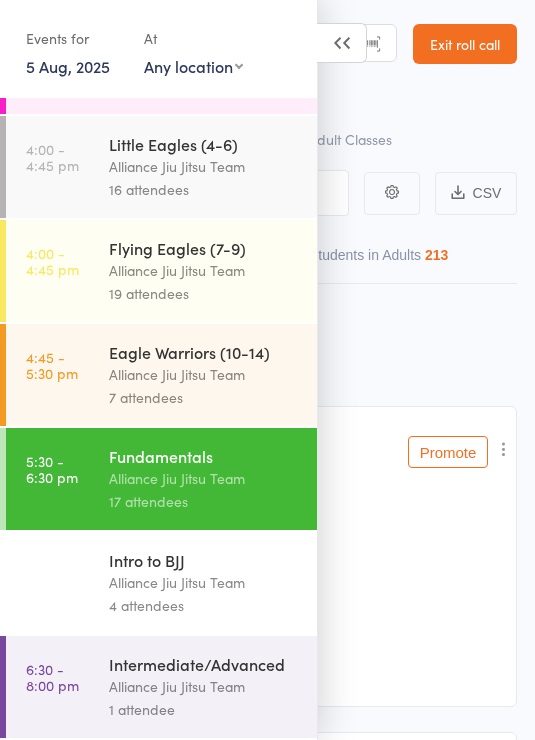 scroll, scrollTop: 524, scrollLeft: 0, axis: vertical 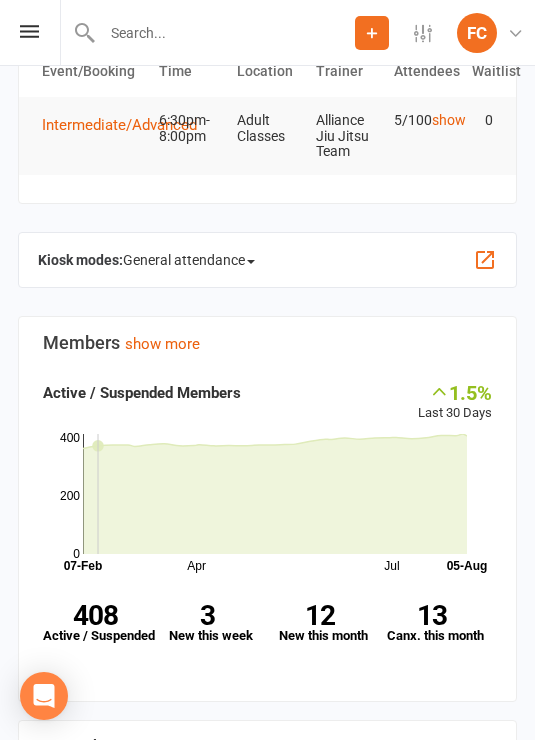 click on "General attendance" 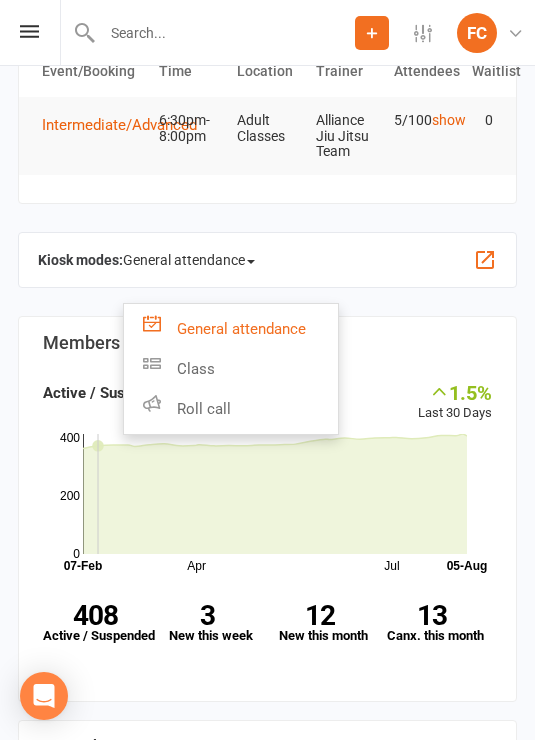 click on "Roll call" 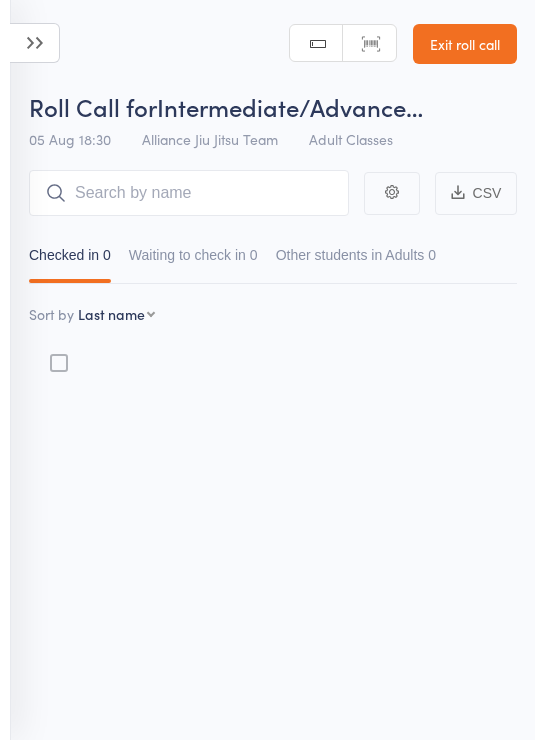 scroll, scrollTop: 0, scrollLeft: 0, axis: both 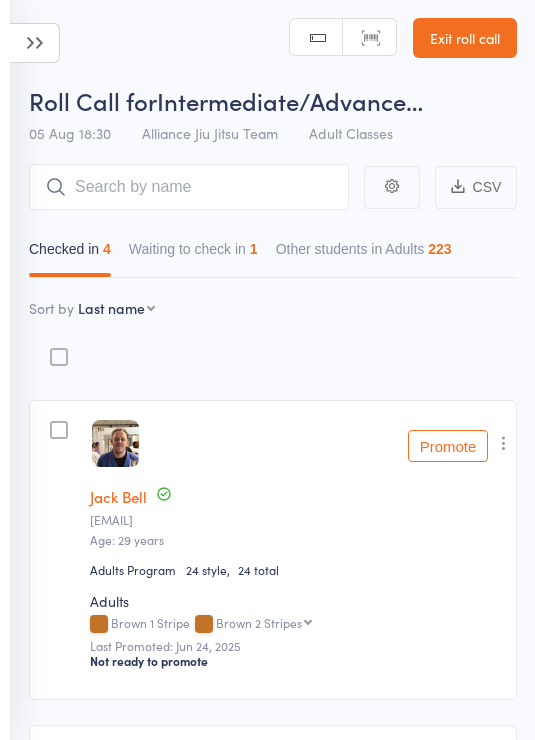 click on "Waiting to check in  1" at bounding box center (193, 254) 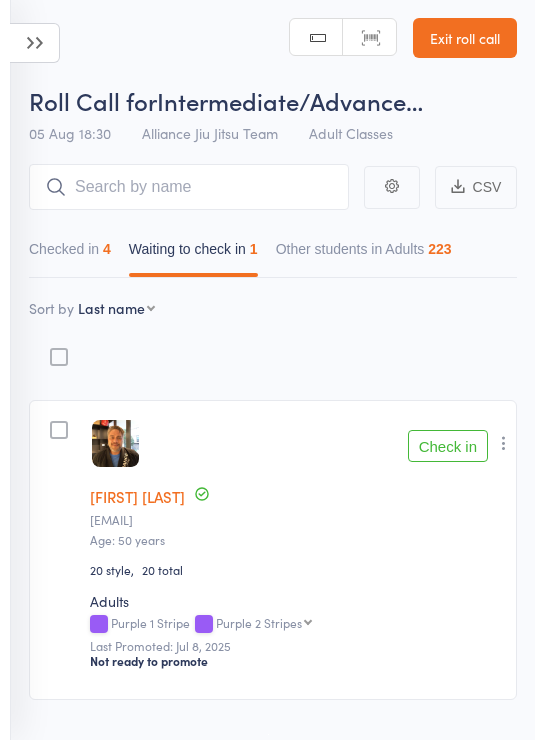 click on "Check in" at bounding box center (448, 446) 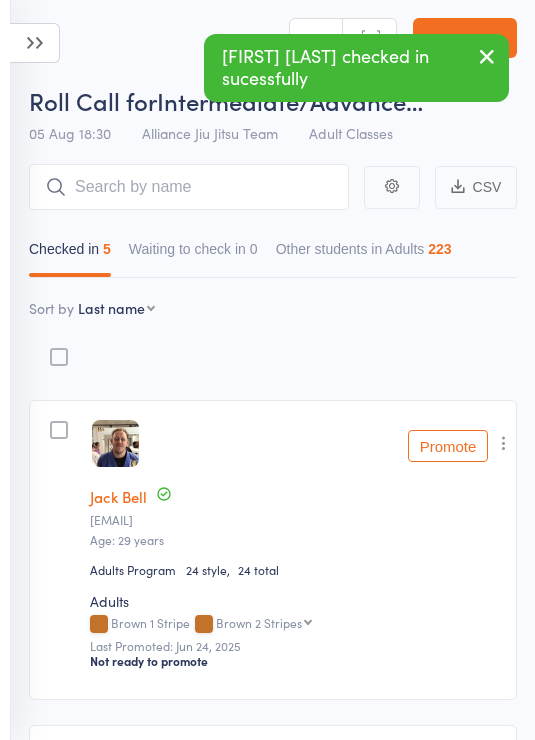 click at bounding box center (35, 43) 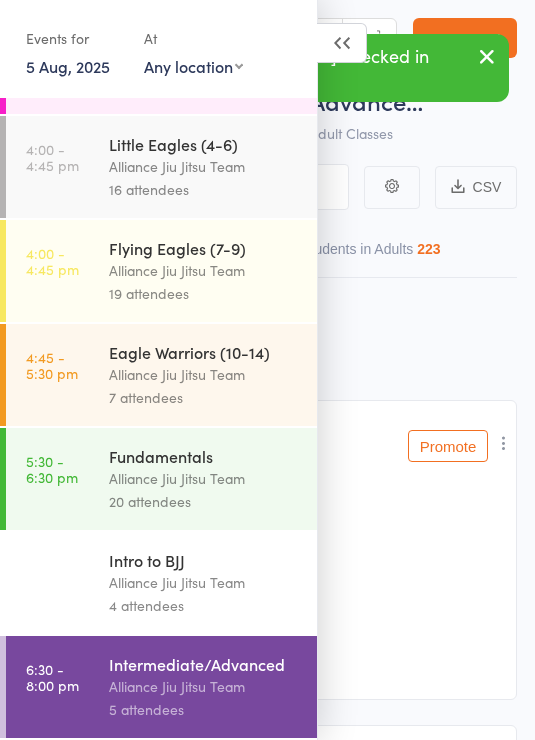 scroll, scrollTop: 524, scrollLeft: 0, axis: vertical 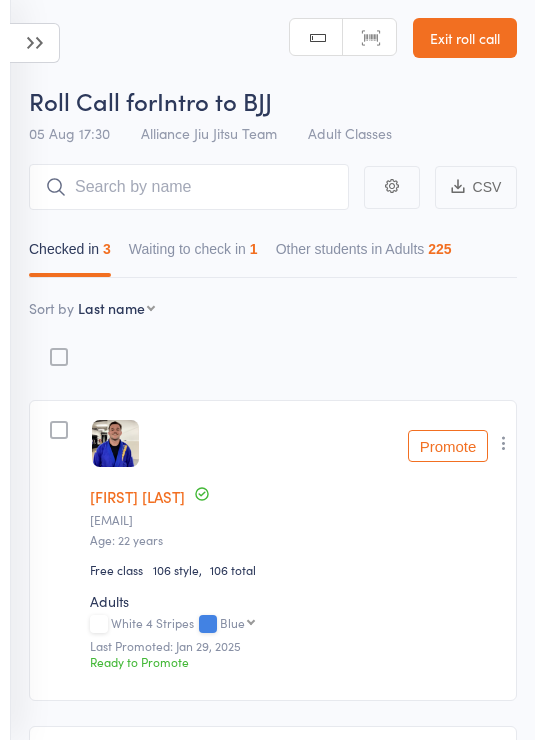 click at bounding box center (504, 443) 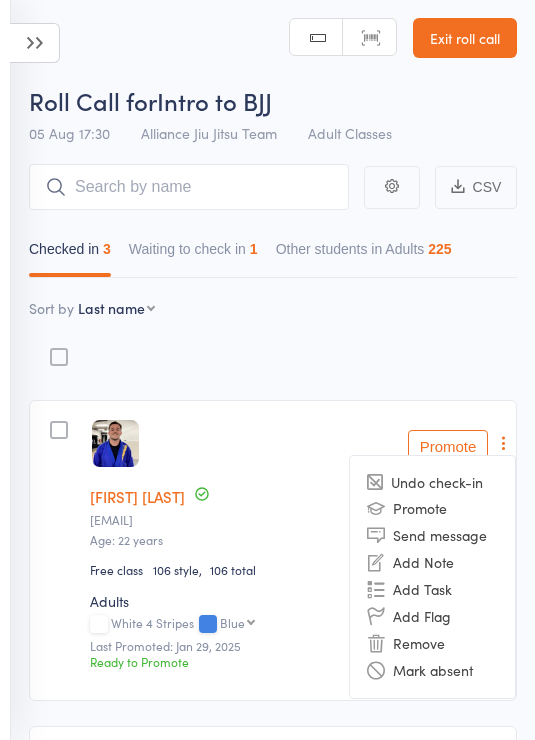 click on "Remove" at bounding box center [432, 643] 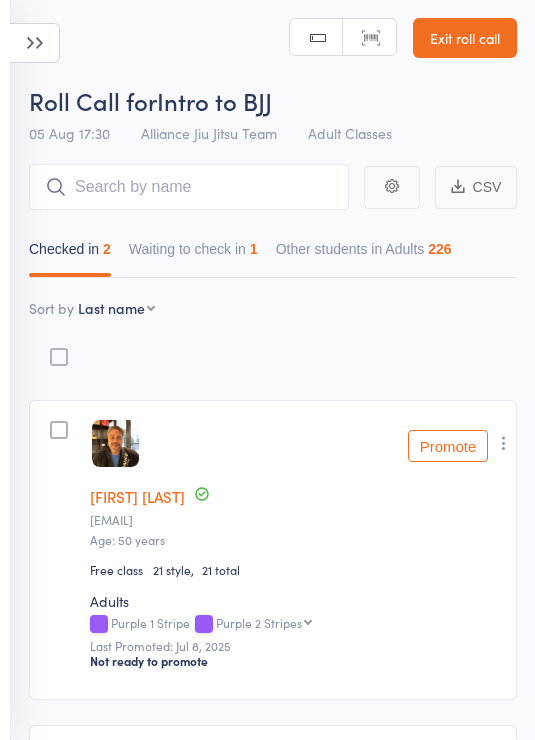 click at bounding box center (504, 443) 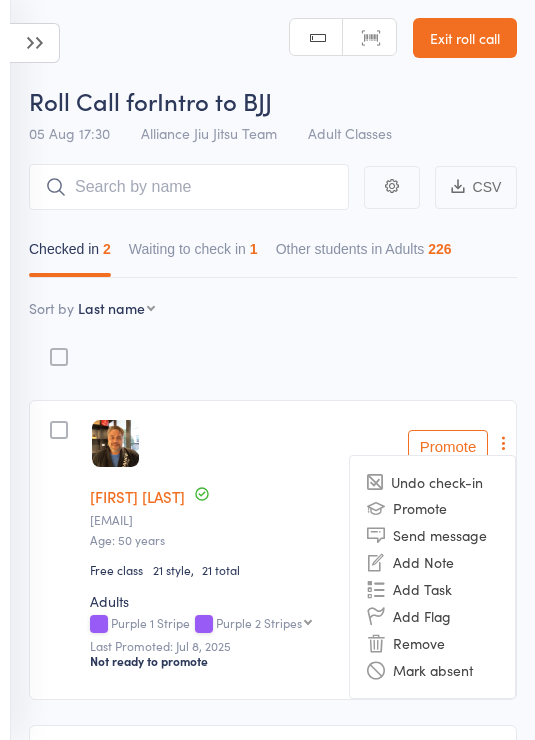 click on "Remove" at bounding box center [432, 643] 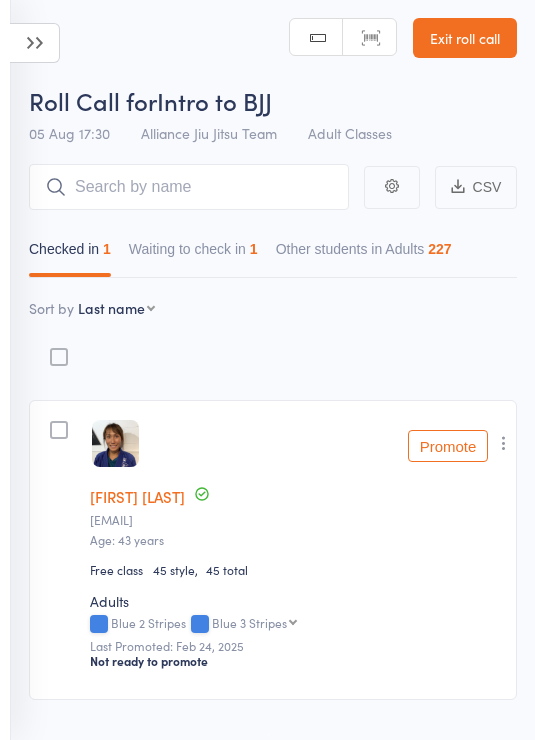 click at bounding box center [504, 443] 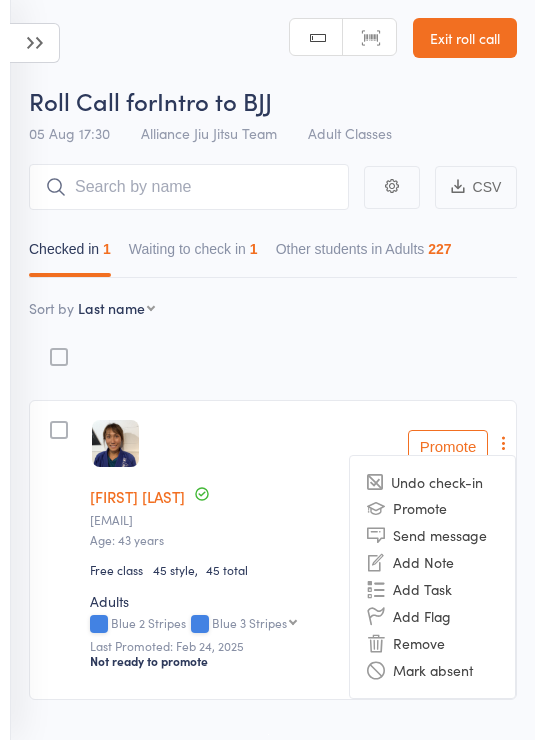 click on "Remove" at bounding box center (432, 643) 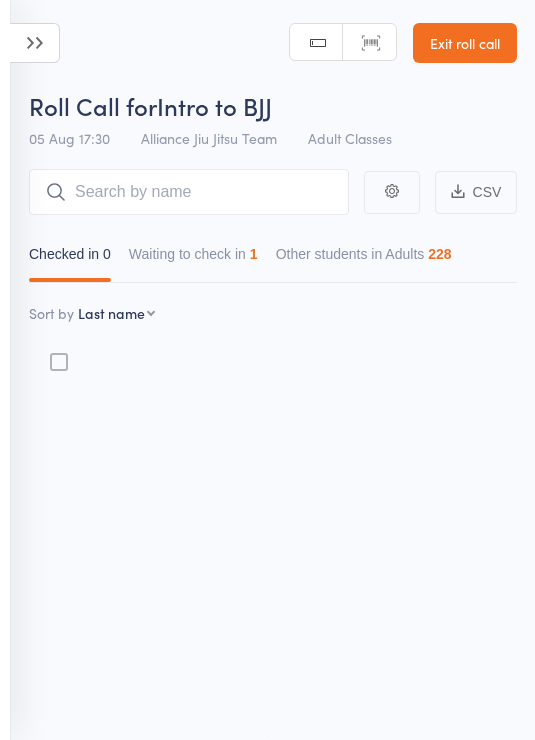 click on "Waiting to check in  1" at bounding box center (193, 259) 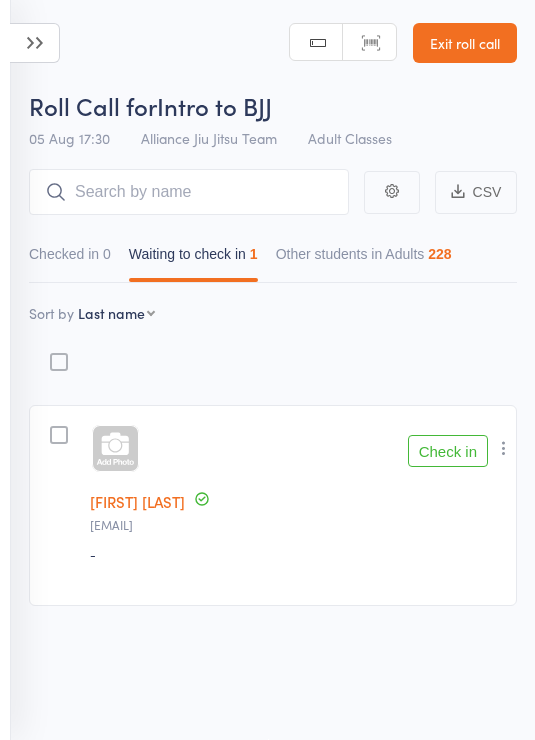 click on "Check in" at bounding box center [448, 451] 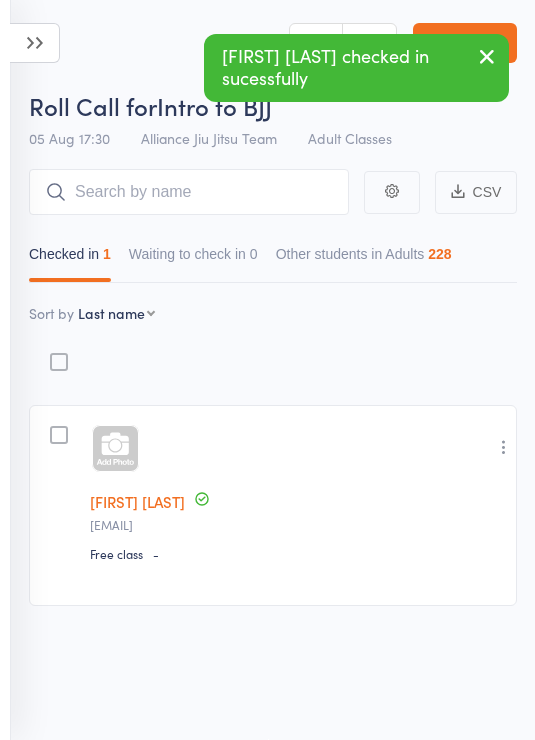 click at bounding box center (35, 43) 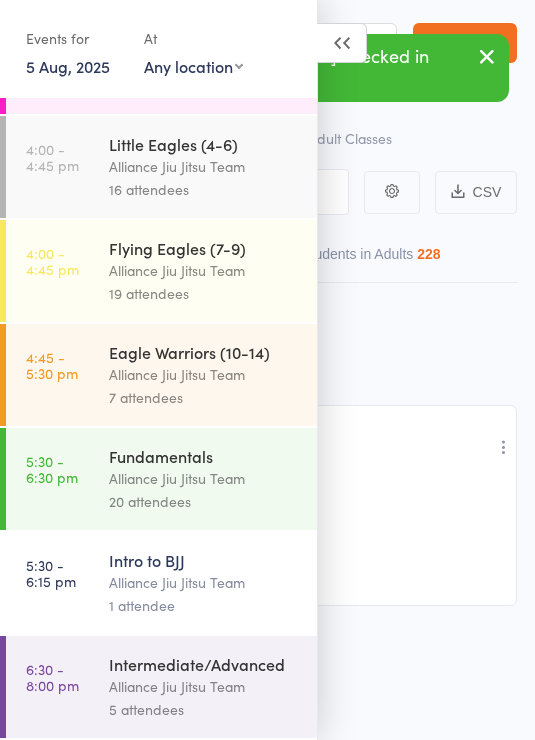 scroll, scrollTop: 524, scrollLeft: 0, axis: vertical 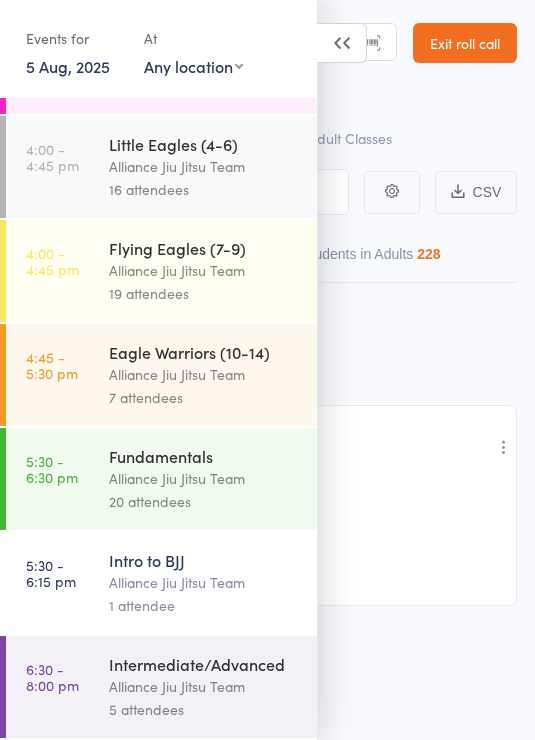 click on "Alliance Jiu Jitsu Team" at bounding box center (204, 478) 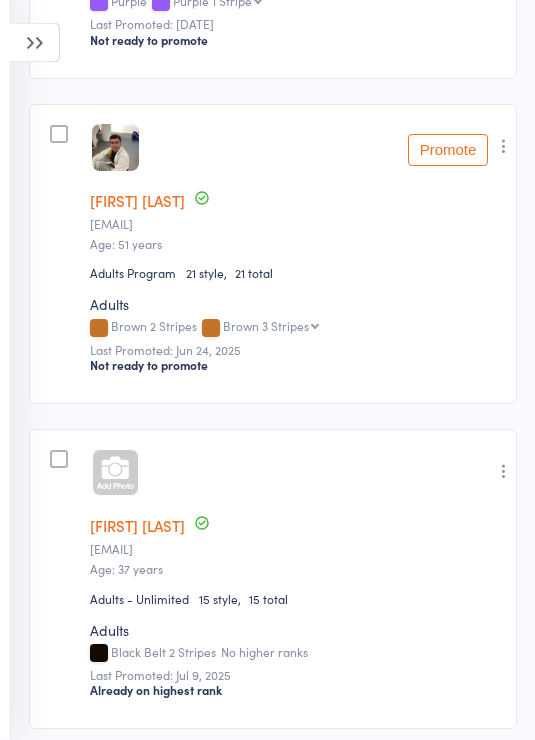 scroll, scrollTop: 2614, scrollLeft: 0, axis: vertical 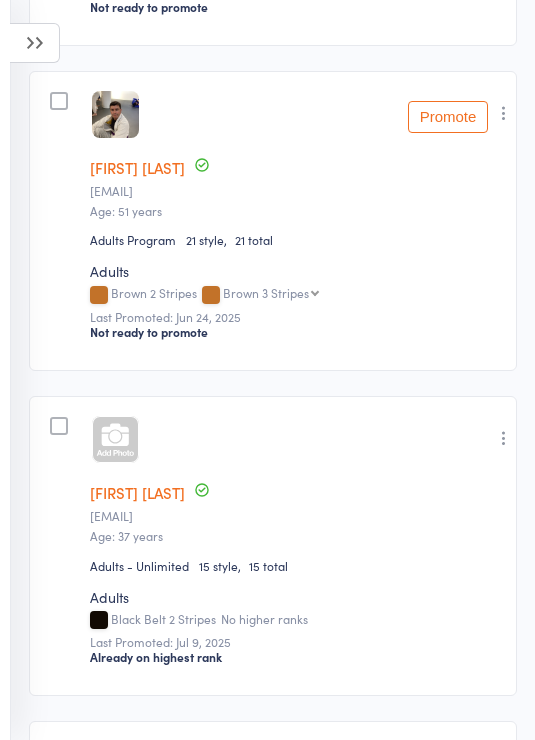 click at bounding box center [504, 113] 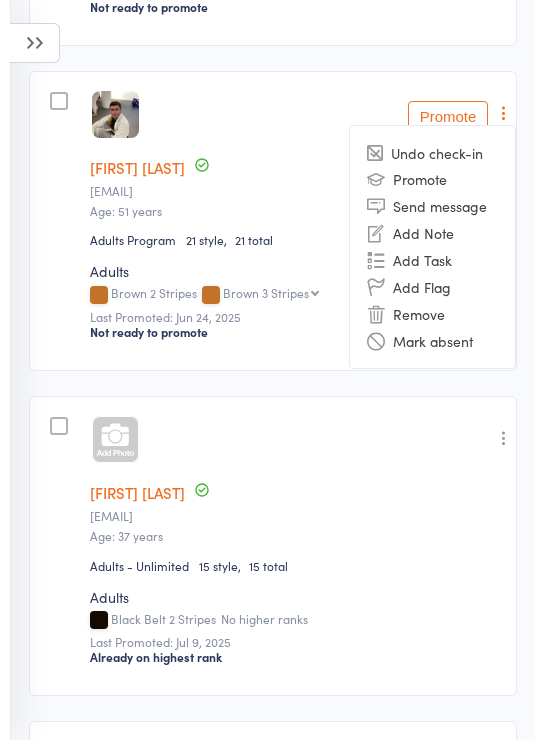 click on "Remove" at bounding box center [432, 313] 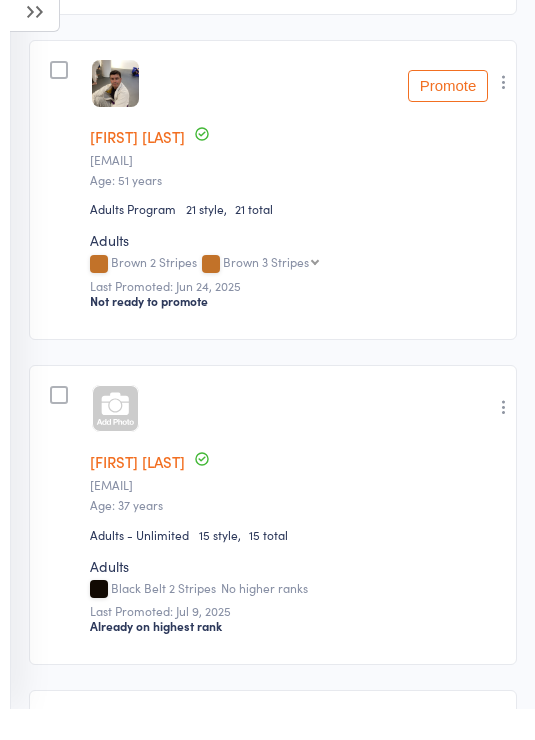 scroll, scrollTop: 2645, scrollLeft: 0, axis: vertical 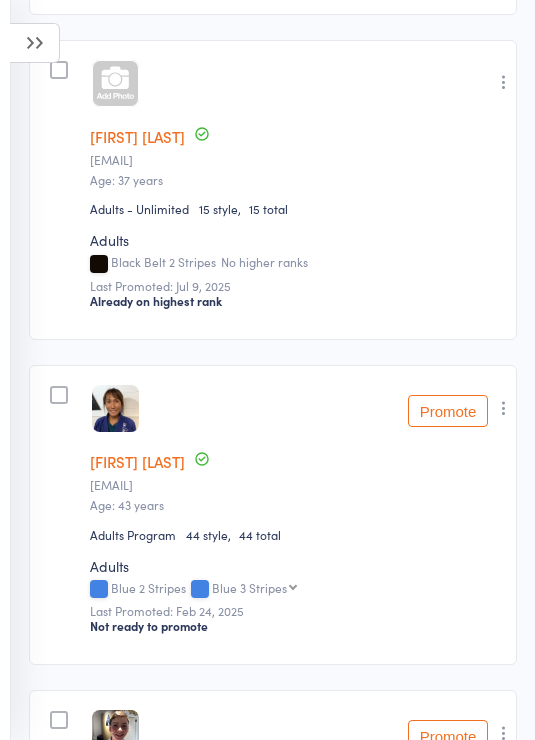 click at bounding box center [504, 82] 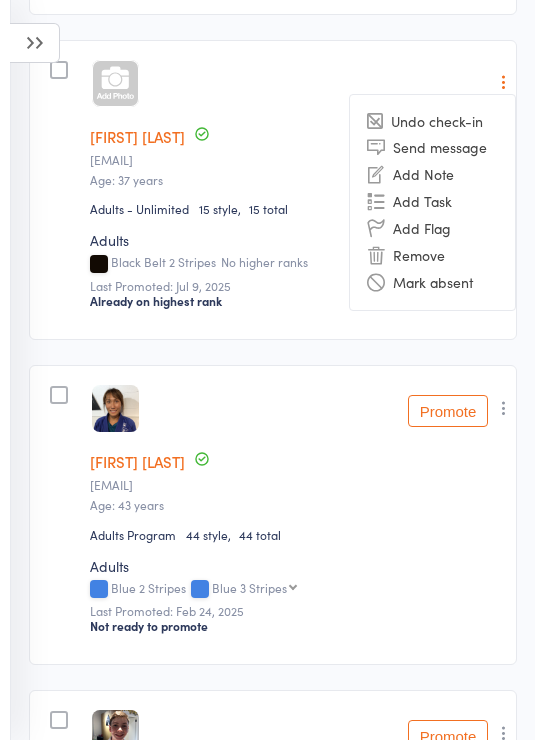 click on "Remove" at bounding box center [432, 255] 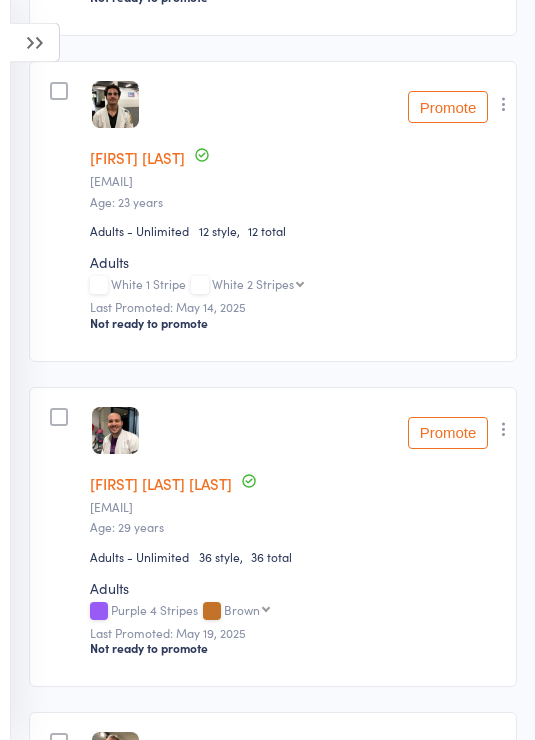 scroll, scrollTop: 3275, scrollLeft: 0, axis: vertical 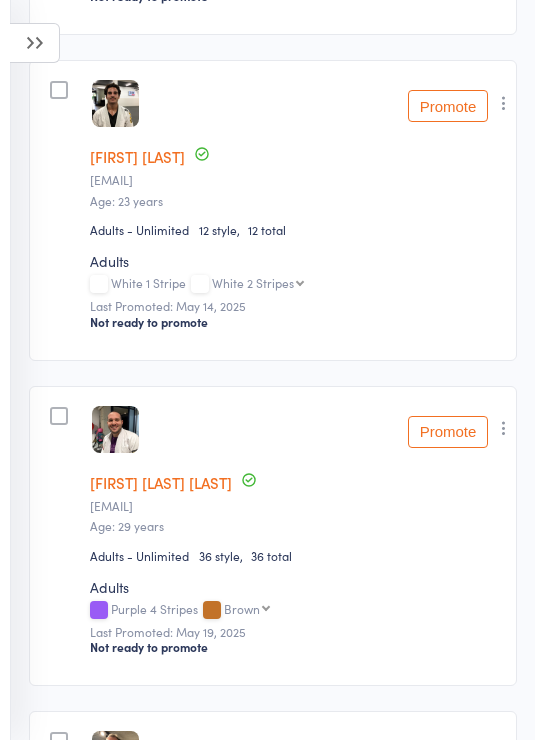 click at bounding box center (504, 103) 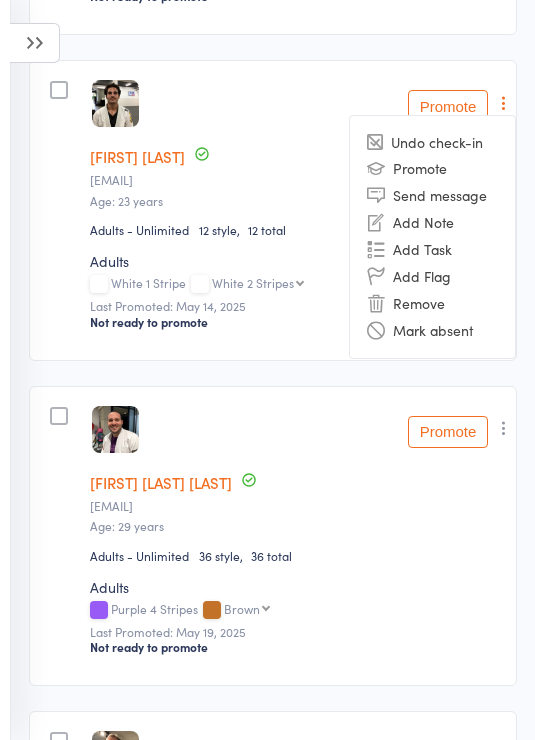 click on "Remove" at bounding box center [432, 303] 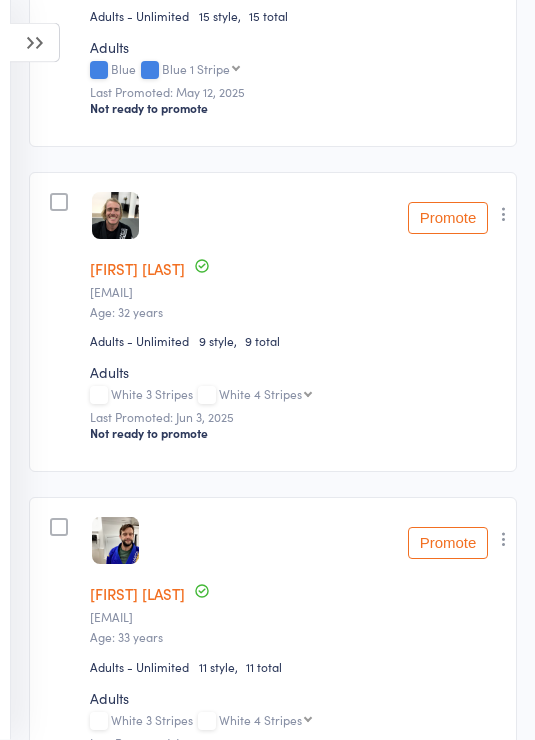 click at bounding box center [35, 43] 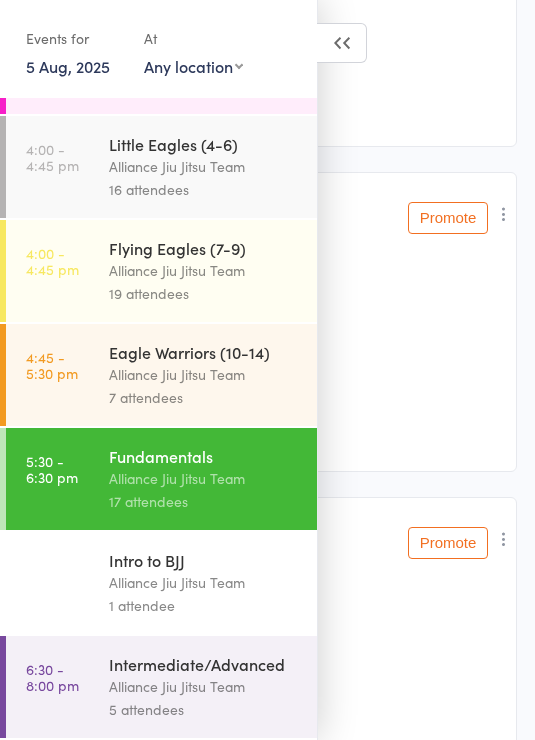 scroll, scrollTop: 524, scrollLeft: 0, axis: vertical 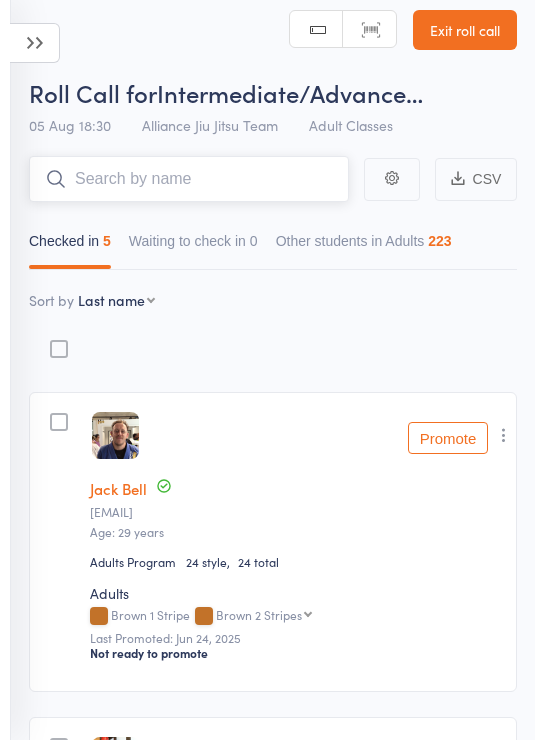 click at bounding box center (189, 179) 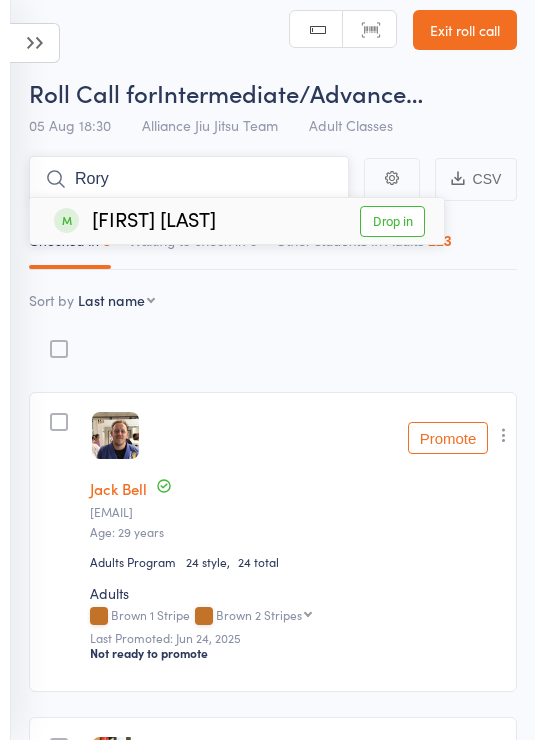type on "Rory" 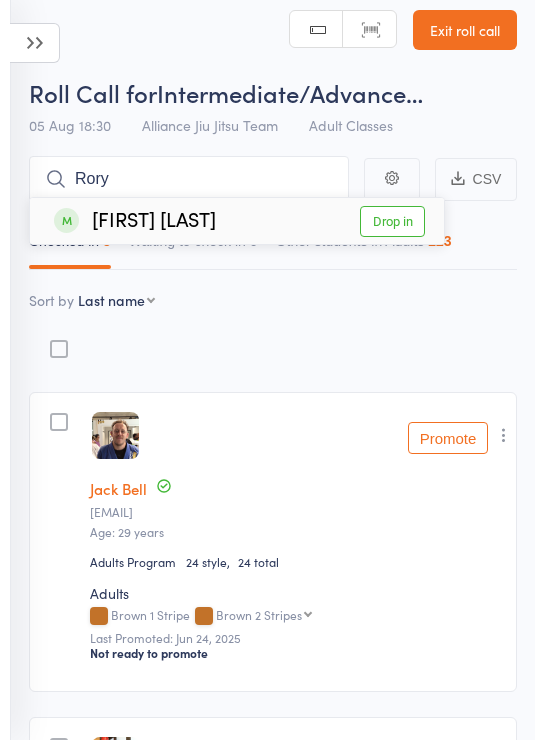 click on "Drop in" at bounding box center [392, 221] 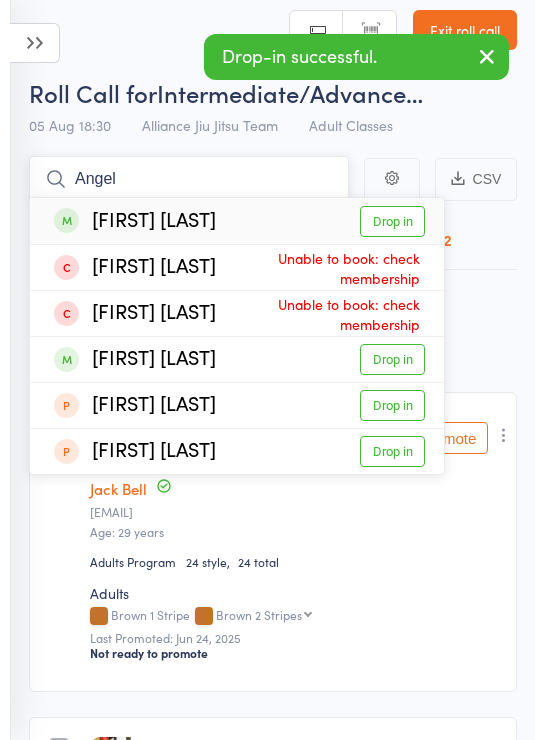 type on "Angel" 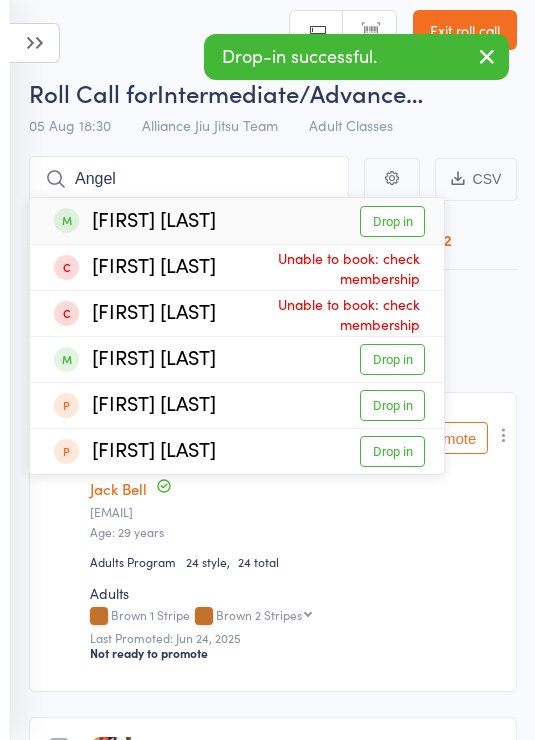 click on "Drop in" at bounding box center (392, 221) 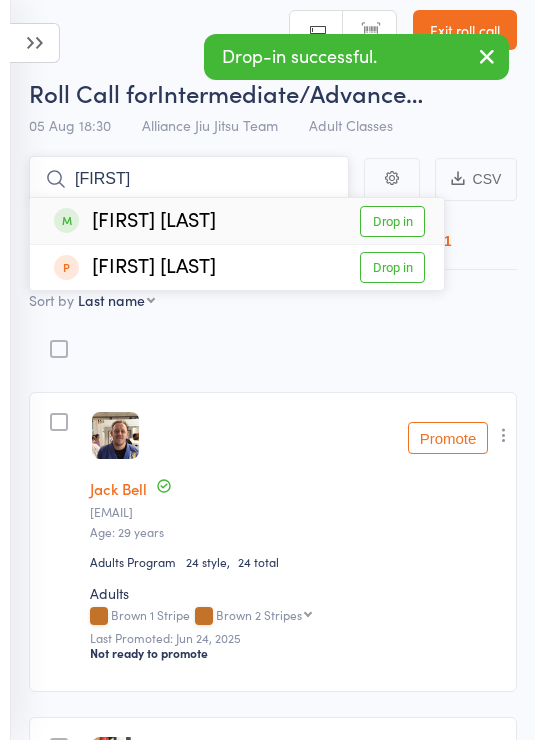 type on "Amy" 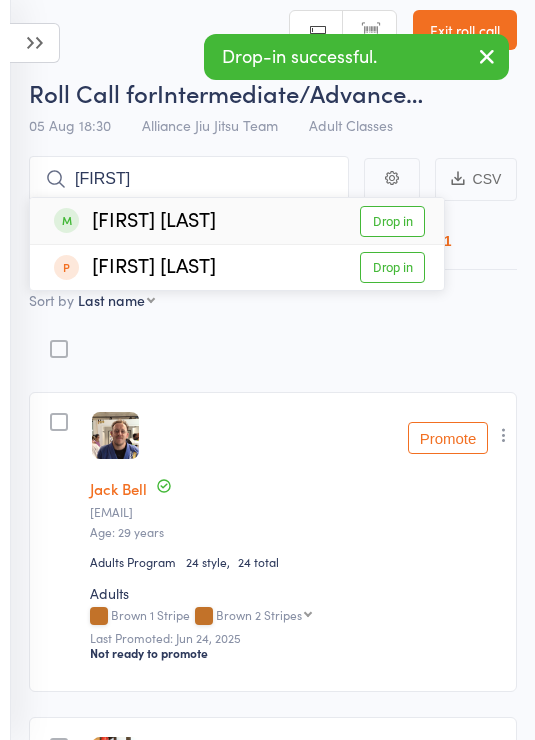 click on "Drop in" at bounding box center [392, 221] 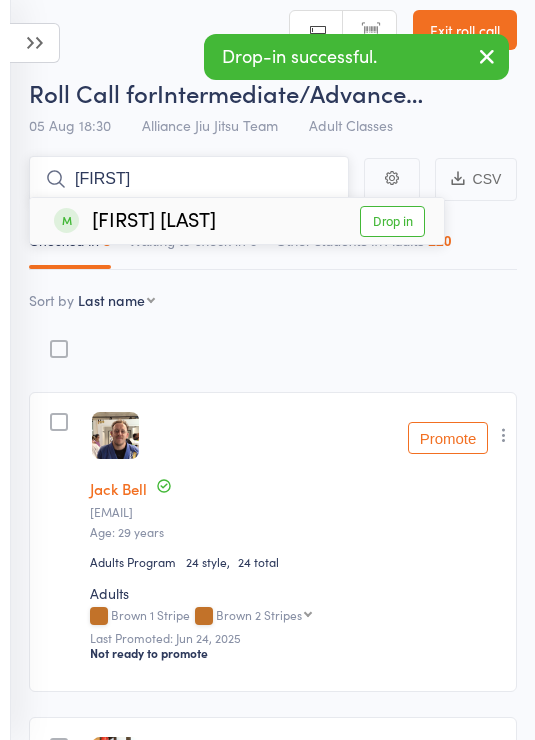type on "Gavi" 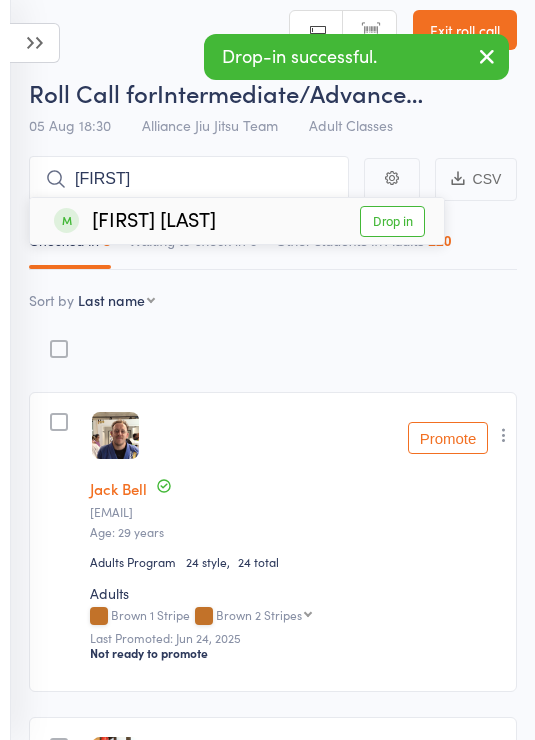 click on "Drop in" at bounding box center (392, 221) 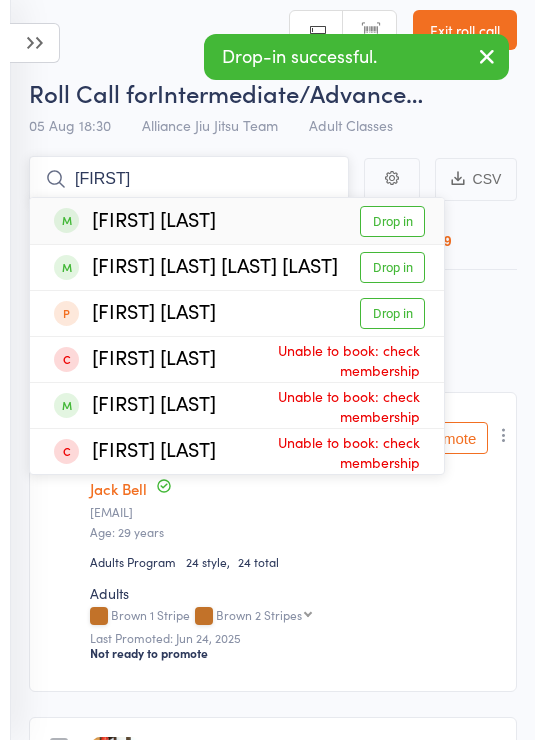 type on "Murilo" 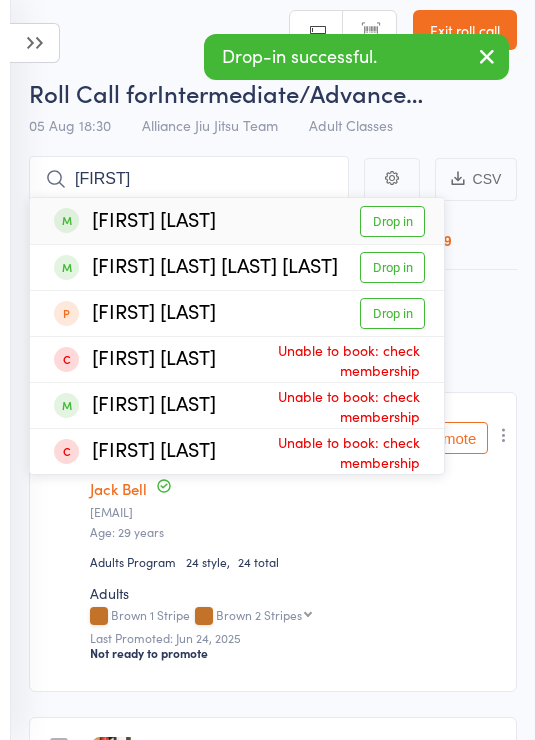 click on "Drop in" at bounding box center (392, 221) 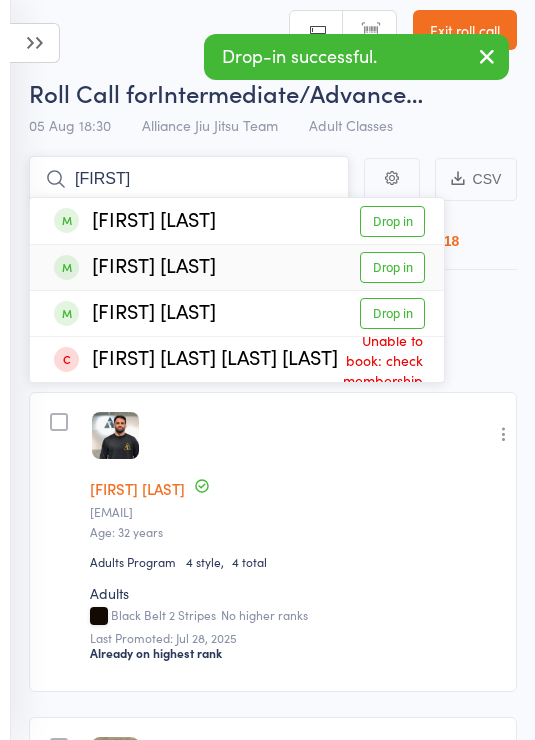 type on "Guilhe" 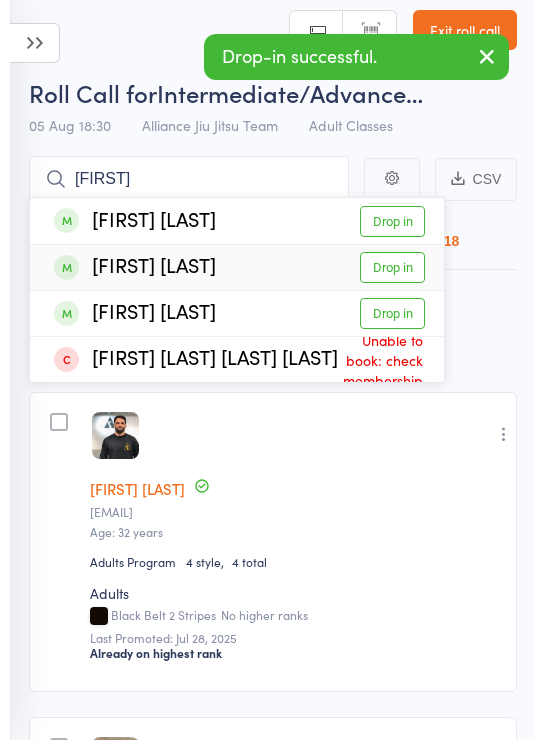 click on "Drop in" at bounding box center (392, 267) 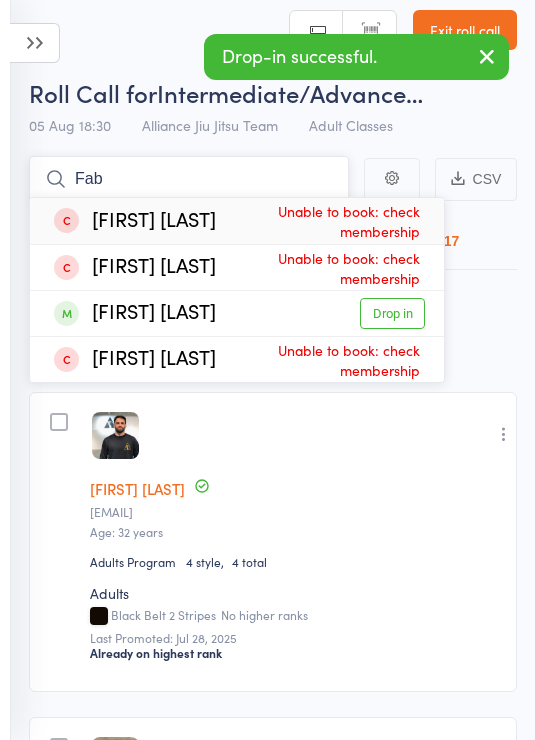 type on "Fab" 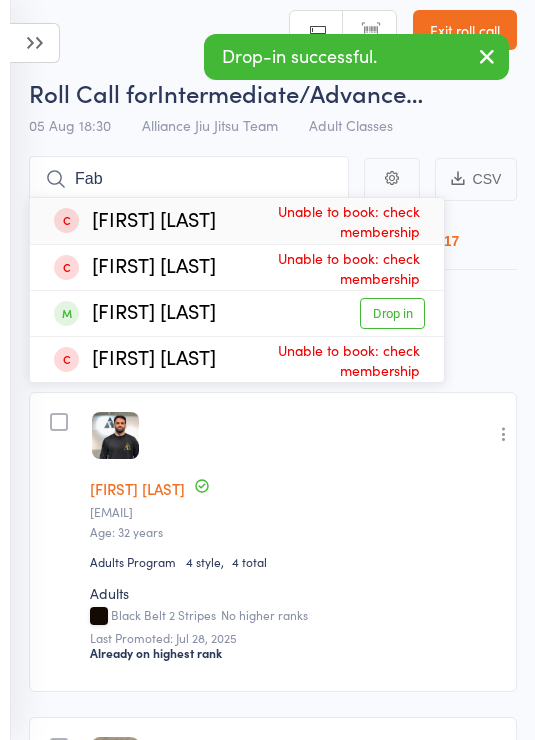 click on "Drop in" at bounding box center [392, 313] 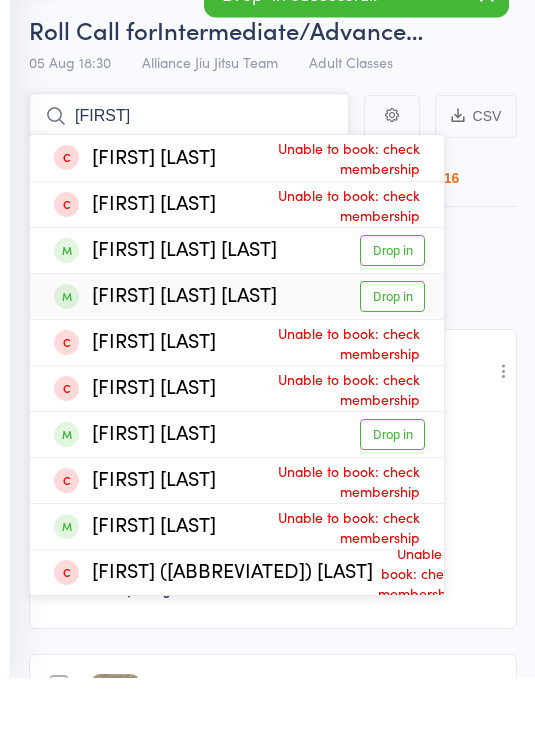 type on "[FIRST]" 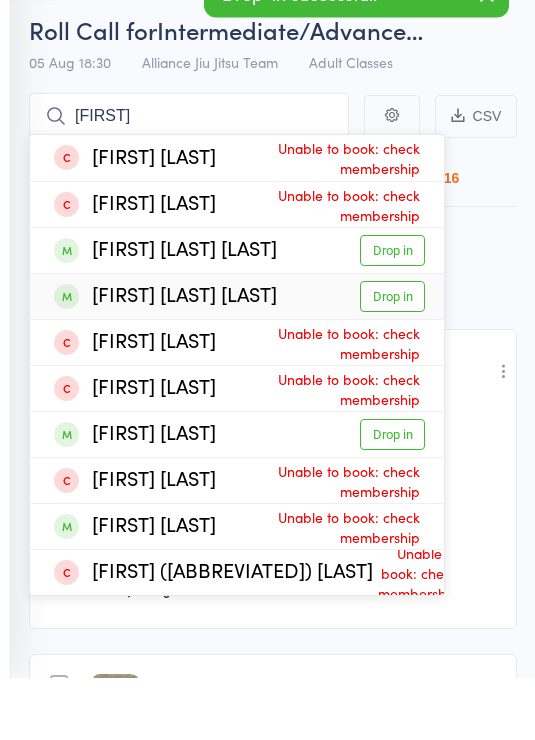 click on "Drop in" at bounding box center [392, 359] 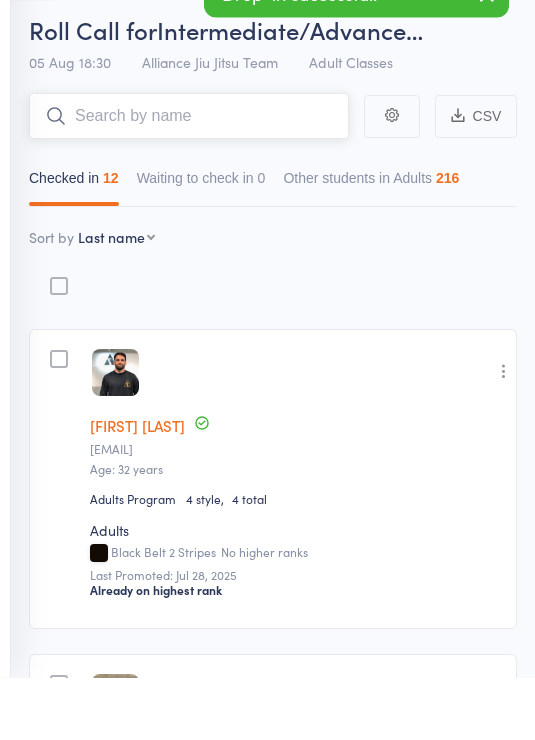scroll, scrollTop: 77, scrollLeft: 0, axis: vertical 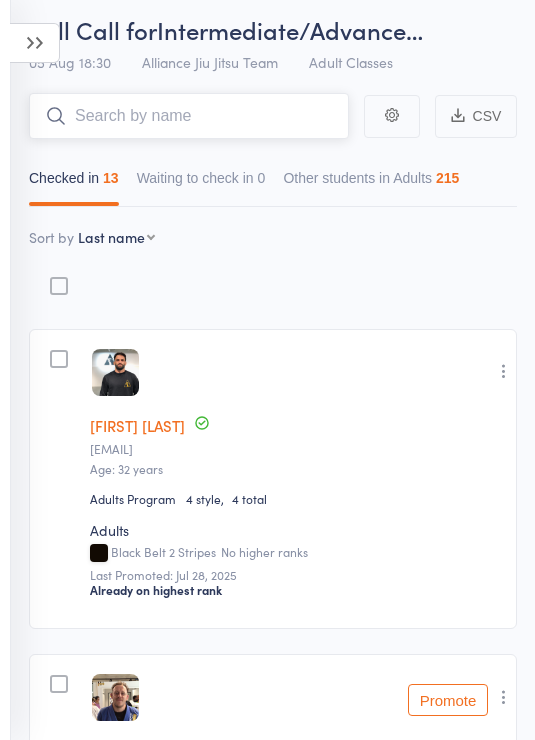 click at bounding box center [189, 116] 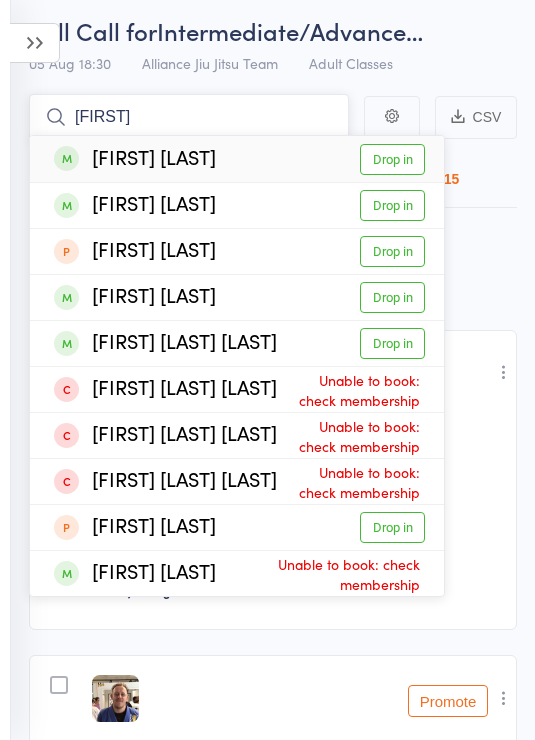 type on "Fernando" 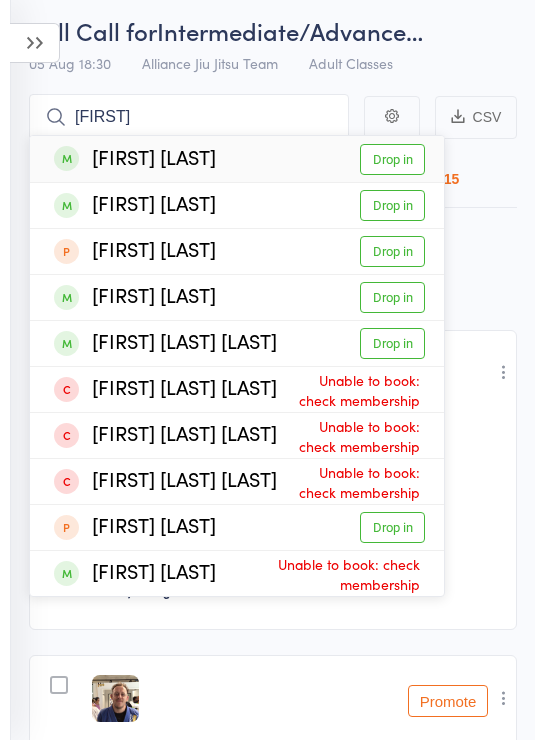 click on "Drop in" at bounding box center [392, 159] 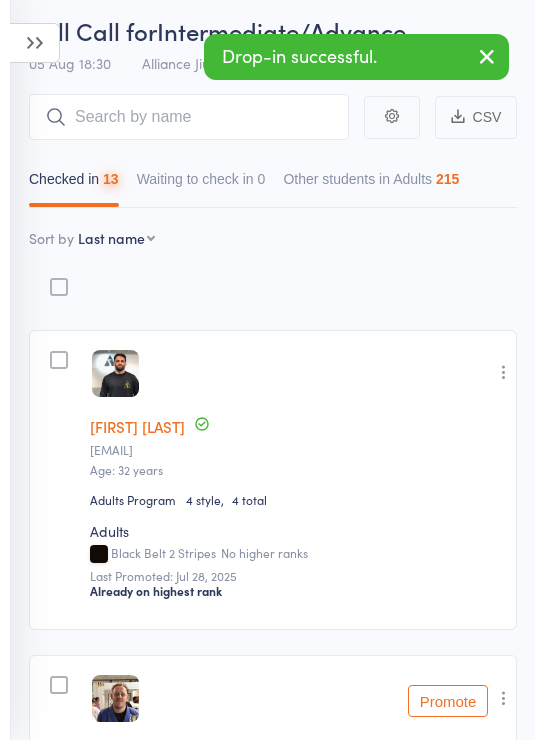 click on "Membership Atten­dances since last grading Style Current / Next Rank edit Murilo Amaral    muriloamaral.ma93@gmail.com Age: 32 years Adults Program 4 style 4 total Adults Black Belt 2 Stripes  No higher ranks Last Promoted: Jul 28, 2025 Already on highest rank Undo check-in Send message Add Note Add Task Add Flag Remove Mark absent
edit Jack Bell    jab1295@hotmail.com Age: 29 years Adults Program 24 style 24 total Adults Brown 1 Stripe  Brown 2 Stripes  Brown 2 Stripes Brown 3 Stripes Brown 4 Stripes Black Belt Black Belt 1 Stripe Black Belt 2 Stripes Last Promoted: Jun 24, 2025 Not ready to promote Promote Undo check-in Promote Send message Add Note Add Task Add Flag Remove Mark absent
edit Guilherme Bernardi    guicbernardi@gmail.com Age: 31 years Adults - Unlimited 104 style 104 total Adults Black Belt  Black Belt 1 Stripe  Black Belt 1 Stripe Black Belt 2 Stripes Last Promoted: Feb 26, 2024 Not ready to promote Promote Undo check-in Promote Send message Add Note Add Task Add Flag Remove Mark absent" at bounding box center (273, 2372) 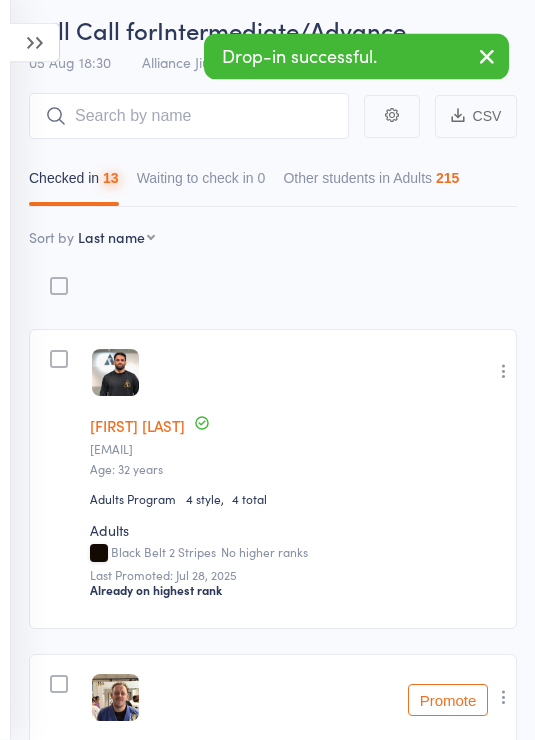 scroll, scrollTop: 77, scrollLeft: 0, axis: vertical 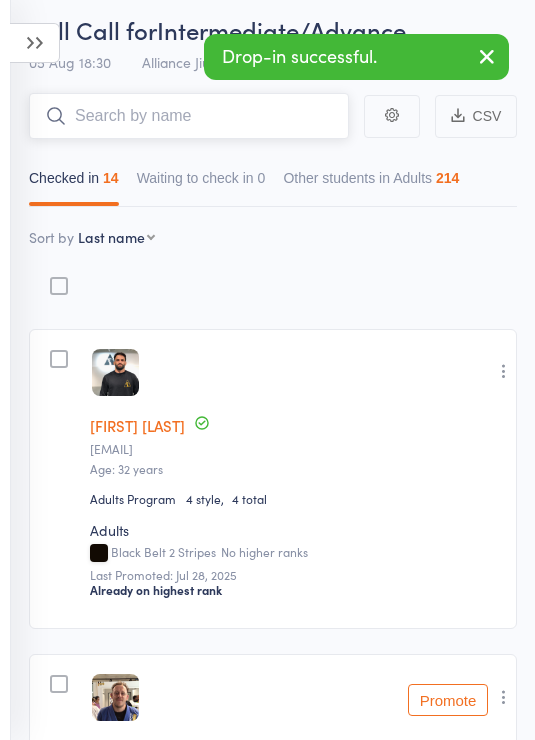 click at bounding box center (189, 116) 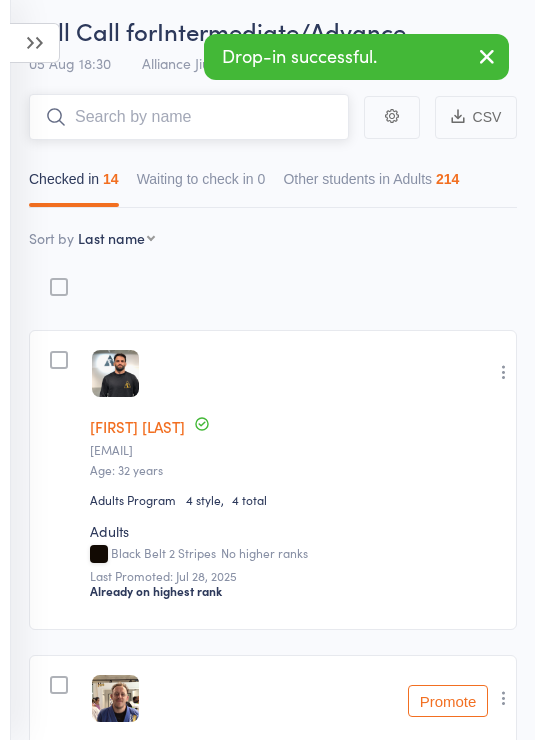 type on "E" 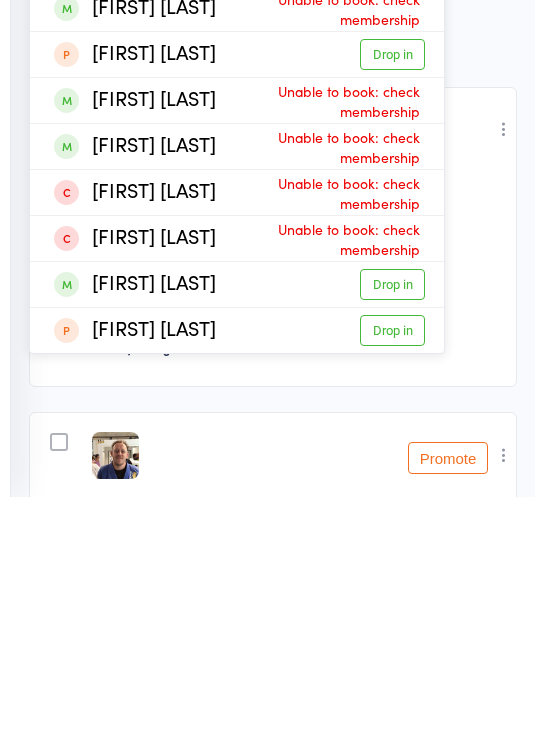 type on "Willia" 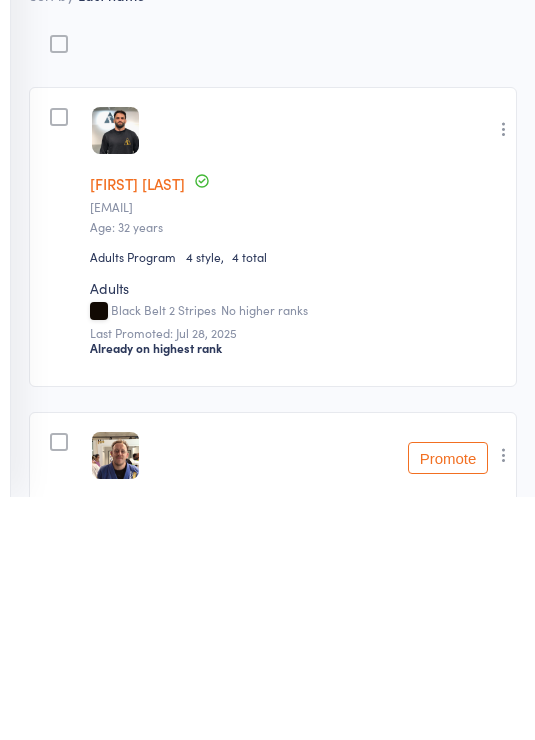 scroll, scrollTop: 13, scrollLeft: 0, axis: vertical 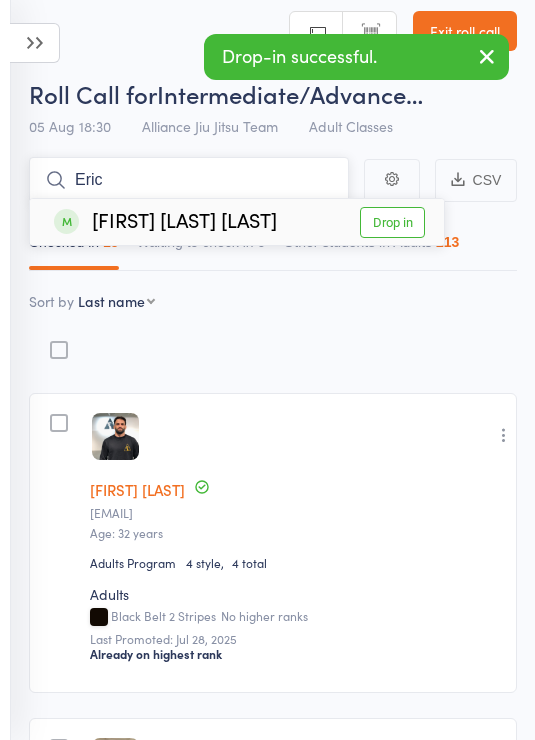 type on "Eric" 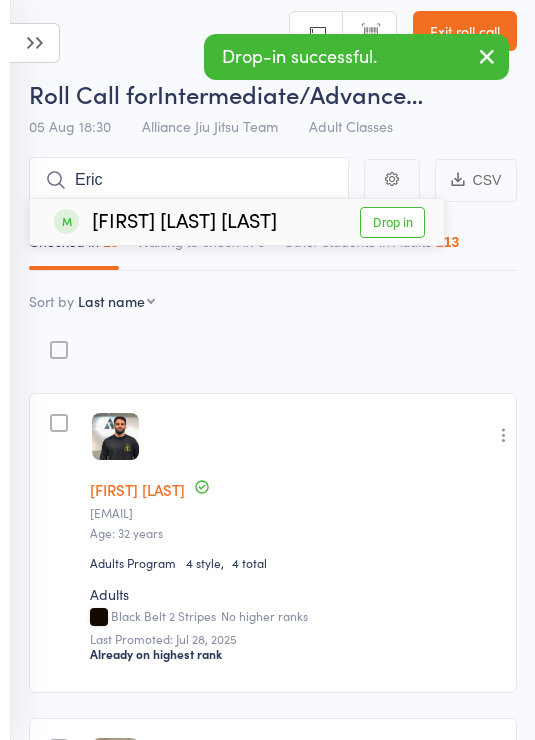 click on "Drop in" at bounding box center [392, 222] 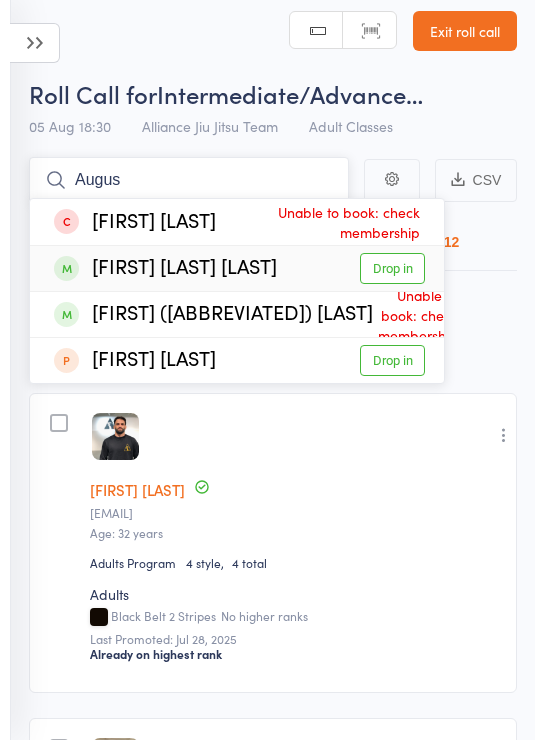 type on "Augus" 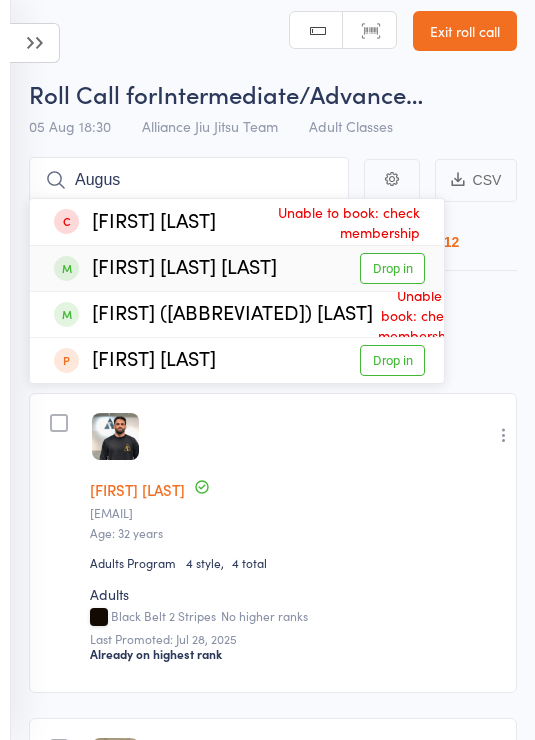 click on "Drop in" at bounding box center (392, 268) 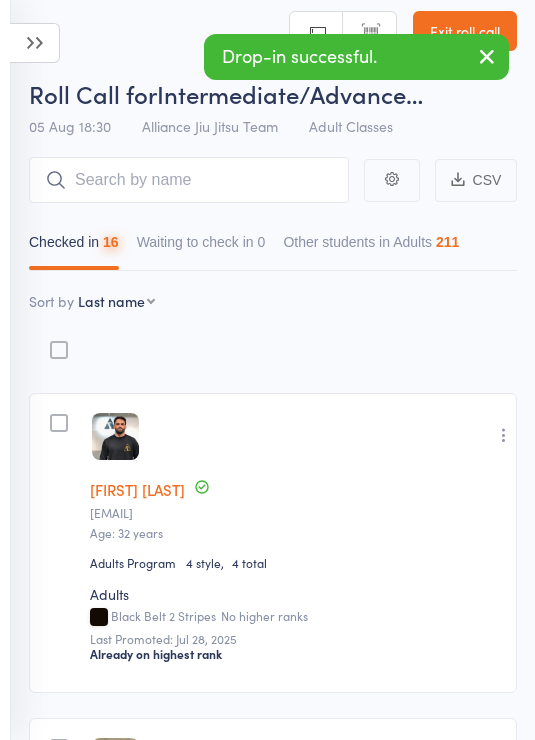 click on "Membership Atten­dances since last grading Style Current / Next Rank edit Murilo Amaral    muriloamaral.ma93@gmail.com Age: 32 years Adults Program 4 style 4 total Adults Black Belt 2 Stripes  No higher ranks Last Promoted: Jul 28, 2025 Already on highest rank Undo check-in Send message Add Note Add Task Add Flag Remove Mark absent
edit Jack Bell    jab1295@hotmail.com Age: 29 years Adults Program 24 style 24 total Adults Brown 1 Stripe  Brown 2 Stripes  Brown 2 Stripes Brown 3 Stripes Brown 4 Stripes Black Belt Black Belt 1 Stripe Black Belt 2 Stripes Last Promoted: Jun 24, 2025 Not ready to promote Promote Undo check-in Promote Send message Add Note Add Task Add Flag Remove Mark absent
edit Guilherme Bernardi    guicbernardi@gmail.com Age: 31 years Adults - Unlimited 104 style 104 total Adults Black Belt  Black Belt 1 Stripe  Black Belt 1 Stripe Black Belt 2 Stripes Last Promoted: Feb 26, 2024 Not ready to promote Promote Undo check-in Promote Send message Add Note Add Task Add Flag Remove Mark absent" at bounding box center [273, 2923] 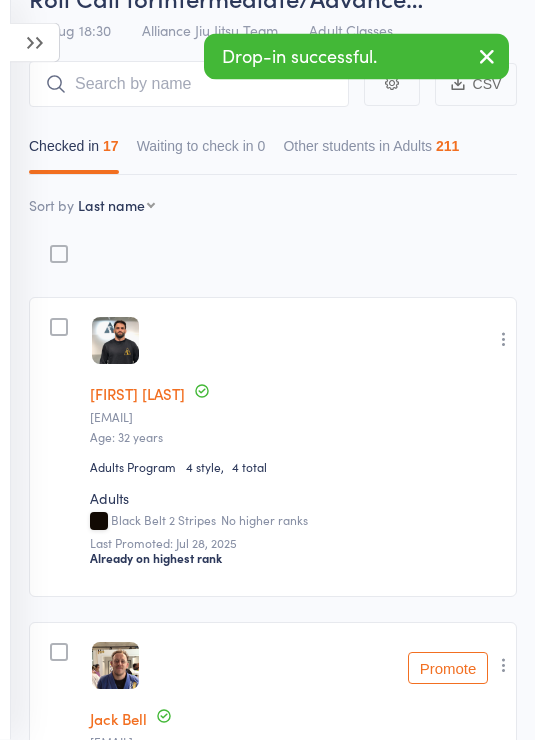 scroll, scrollTop: 0, scrollLeft: 0, axis: both 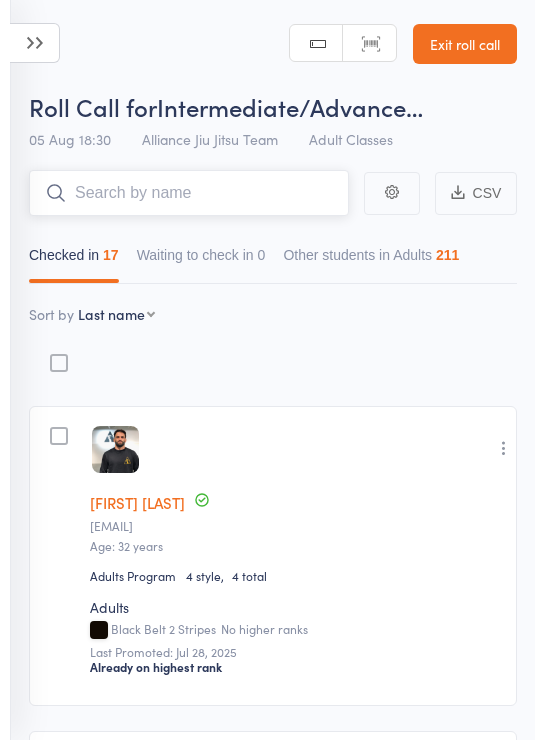 click at bounding box center [189, 193] 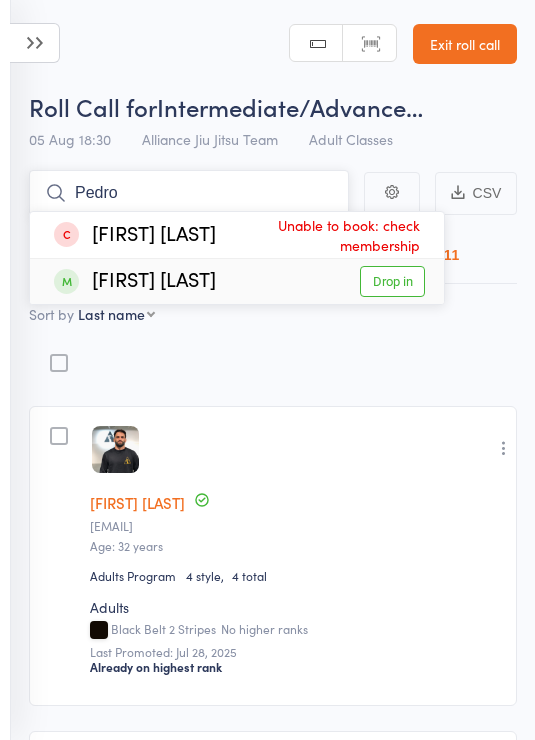 type on "Pedro" 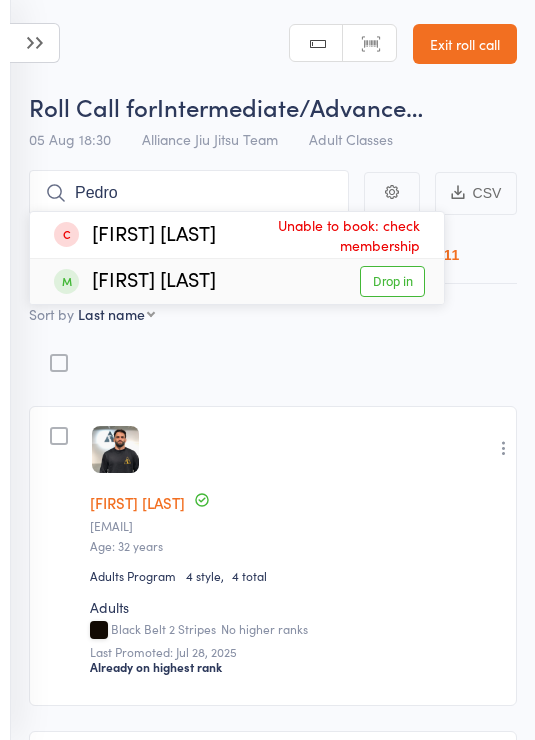 click on "Drop in" at bounding box center (392, 281) 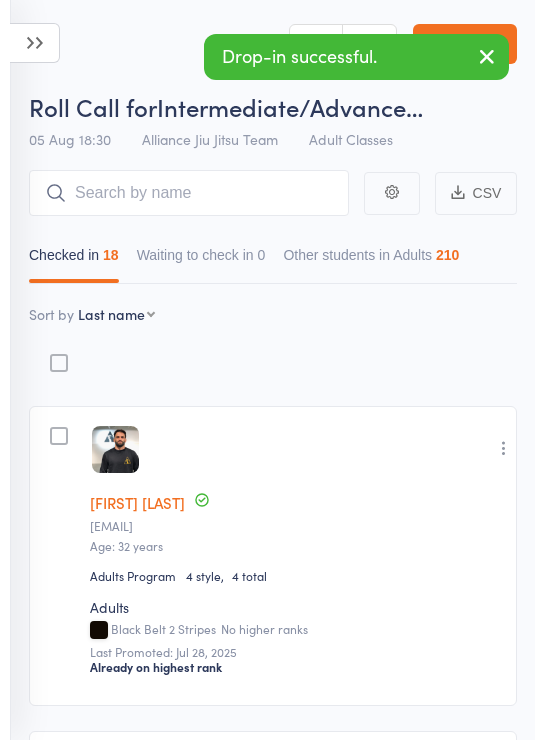 click at bounding box center [35, 43] 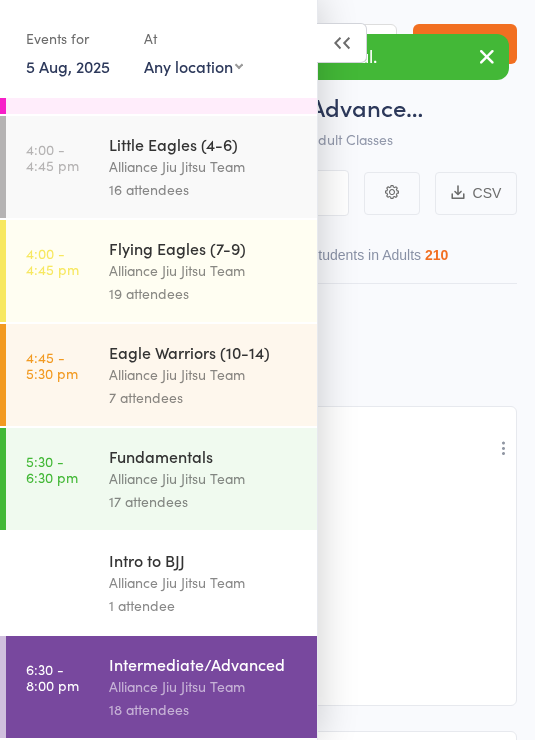 scroll, scrollTop: 518, scrollLeft: 0, axis: vertical 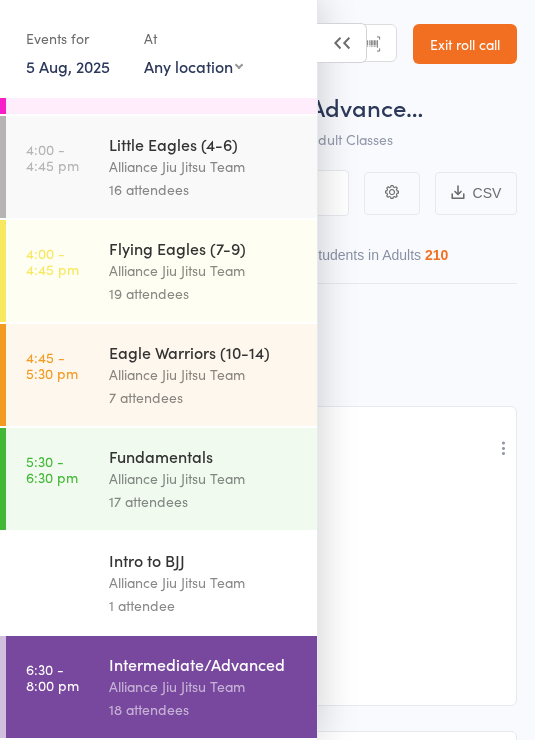 click on "Alliance Jiu Jitsu Team" at bounding box center (204, 478) 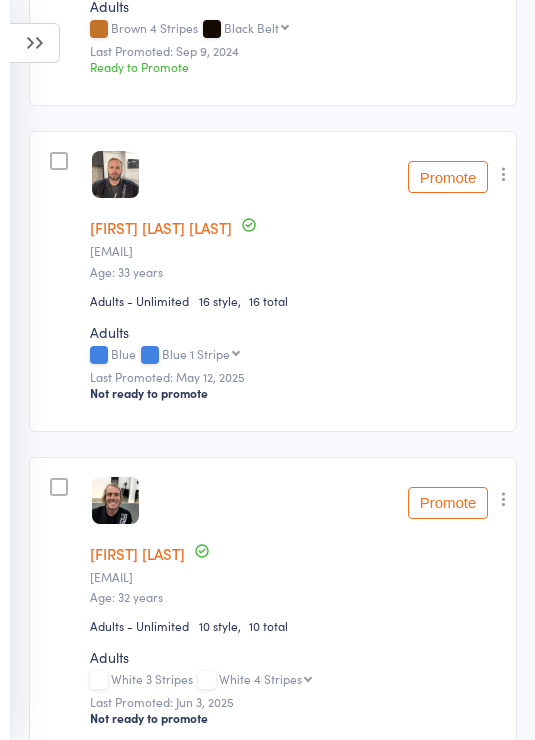 scroll, scrollTop: 3857, scrollLeft: 0, axis: vertical 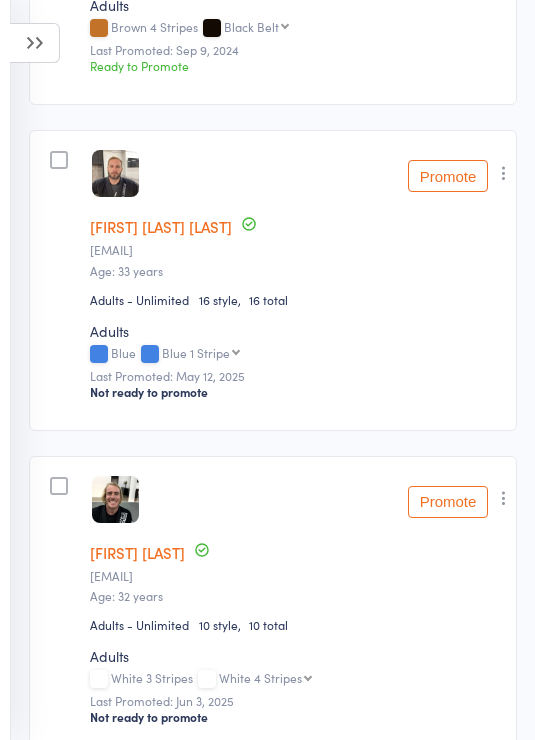 click on "CSV
Checked in  16 Waiting to check in  1 Other students in Adults  213
Sort by   Last name First name Last name Birthday today? Behind on payments? Check in time Next payment date Next payment amount Membership name Membership expires Ready to grade Style and Rank Style attendance count All attendance count Last Promoted Membership Atten­dances since last grading Style Current / Next Rank edit Cainan Andrade Xavier    xaviercainan@gmail.com Age: 35 years Adults - Unlimited 15 style 15 total Adults Blue  Blue 1 Stripe  Blue 1 Stripe Blue 2 Stripes Blue 3 Stripes Blue 4 Stripes Purple Purple 1 Stripe Purple 2 Stripes Purple 3 Stripes Purple 4 Stripes Brown Brown 1 Stripe Brown 2 Stripes Brown 3 Stripes Brown 4 Stripes Black Belt Black Belt 1 Stripe Black Belt 2 Stripes Last Promoted: May 2, 2025 Not ready to promote Promote Undo check-in Promote Send message Add Note Add Task Add Flag Remove Mark absent
edit Griffin Bamford    Griffbamford@gmail.com Age: 22 years Adults - Unlimited 105 style 105 total" at bounding box center [267, -942] 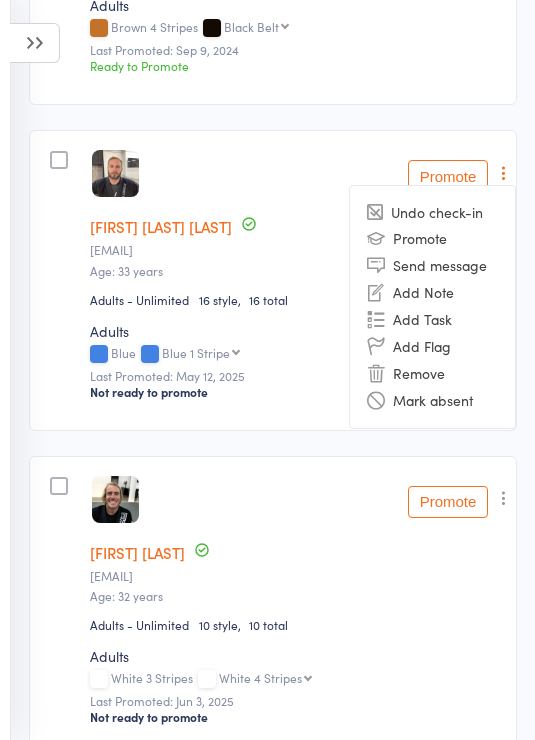 click on "Remove" at bounding box center [432, 373] 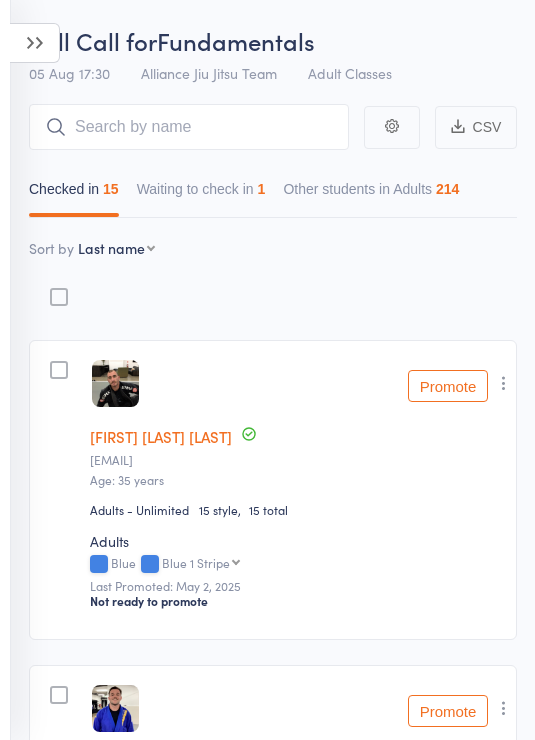 scroll, scrollTop: 0, scrollLeft: 0, axis: both 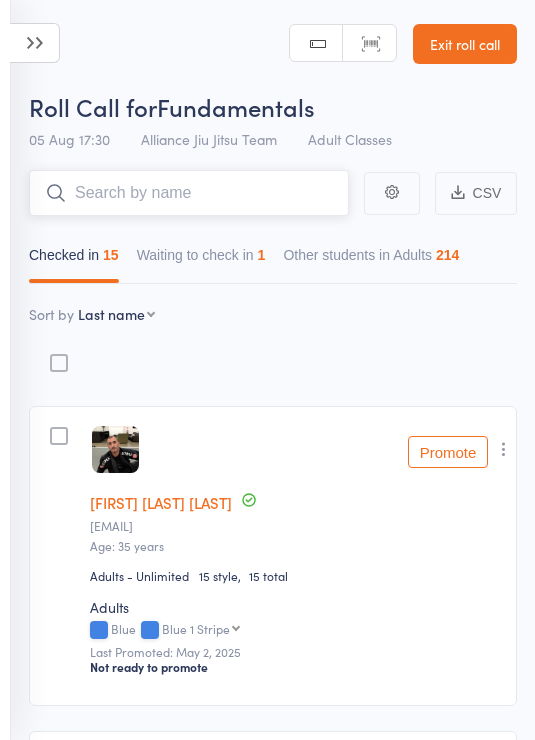 click at bounding box center (189, 193) 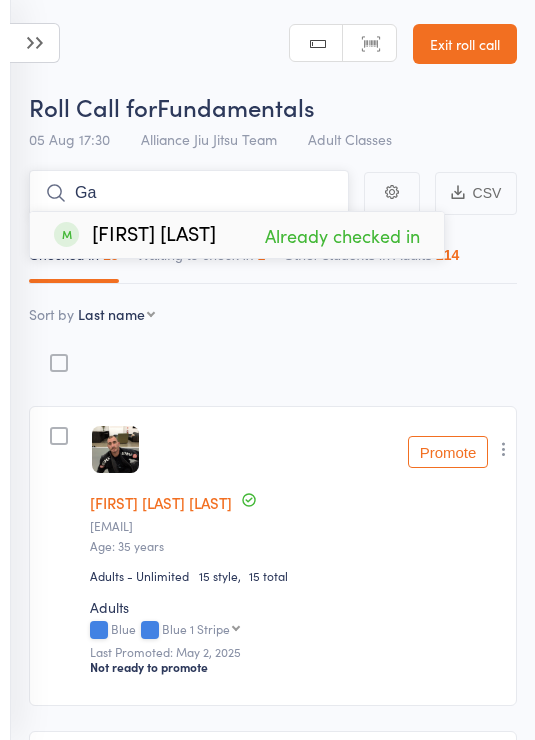 type on "G" 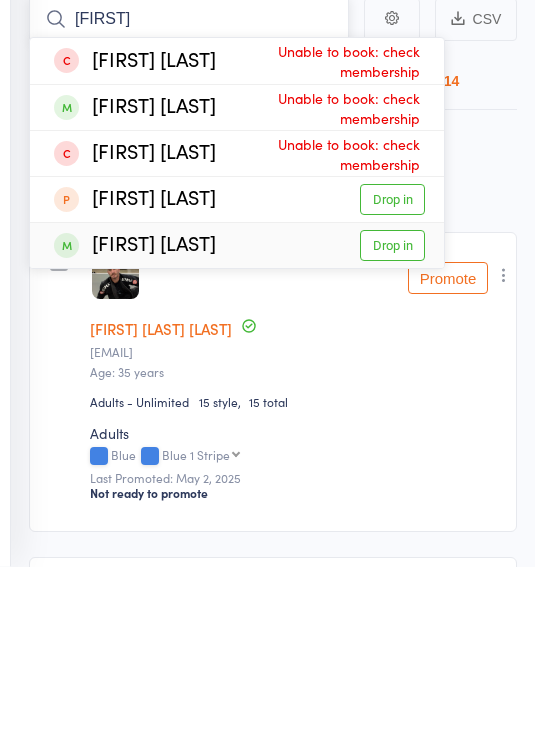 type on "Dammi" 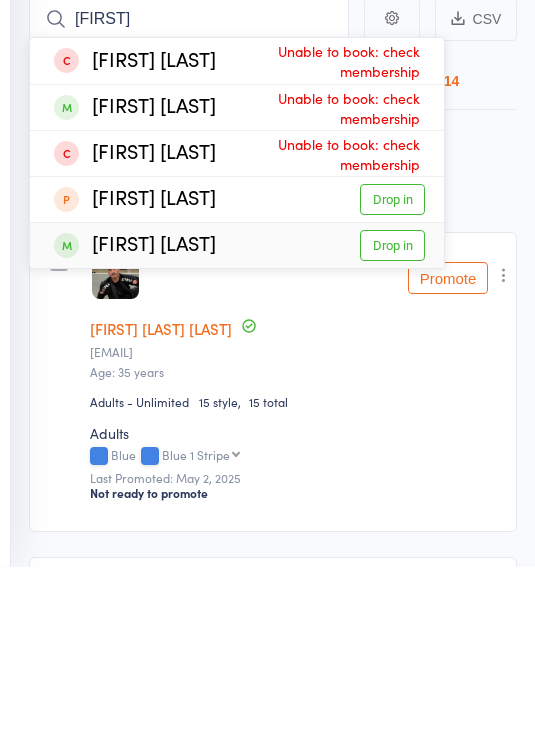 click on "Drop in" at bounding box center [392, 419] 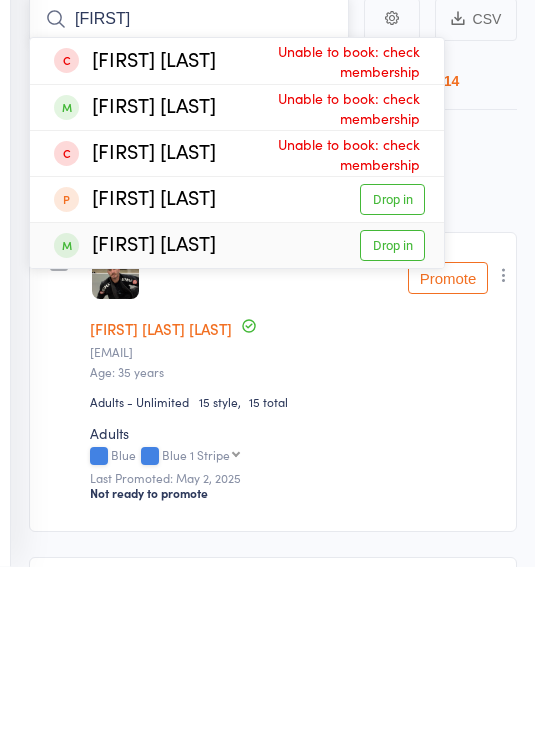 type 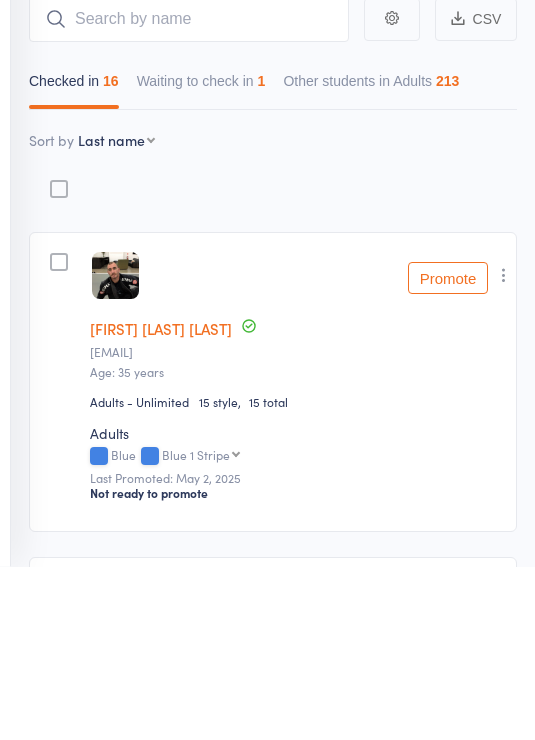 click on "Membership Atten­dances since last grading Style Current / Next Rank edit Cainan Andrade Xavier    xaviercainan@gmail.com Age: 35 years Adults - Unlimited 15 style 15 total Adults Blue  Blue 1 Stripe  Blue 1 Stripe Blue 2 Stripes Blue 3 Stripes Blue 4 Stripes Purple Purple 1 Stripe Purple 2 Stripes Purple 3 Stripes Purple 4 Stripes Brown Brown 1 Stripe Brown 2 Stripes Brown 3 Stripes Brown 4 Stripes Black Belt Black Belt 1 Stripe Black Belt 2 Stripes Last Promoted: May 2, 2025 Not ready to promote Promote Undo check-in Promote Send message Add Note Add Task Add Flag Remove Mark absent
edit Griffin Bamford    Griffbamford@gmail.com Age: 22 years Adults - Unlimited 105 style 105 total Adults White 4 Stripes  Blue  Blue Blue 1 Stripe Blue 2 Stripes Blue 3 Stripes Blue 4 Stripes Purple Purple 1 Stripe Purple 2 Stripes Purple 3 Stripes Purple 4 Stripes Brown Brown 1 Stripe Brown 2 Stripes Brown 3 Stripes Brown 4 Stripes Black Belt Black Belt 1 Stripe Black Belt 2 Stripes Last Promoted: Jan 29, 2025 Promote" at bounding box center (273, 2937) 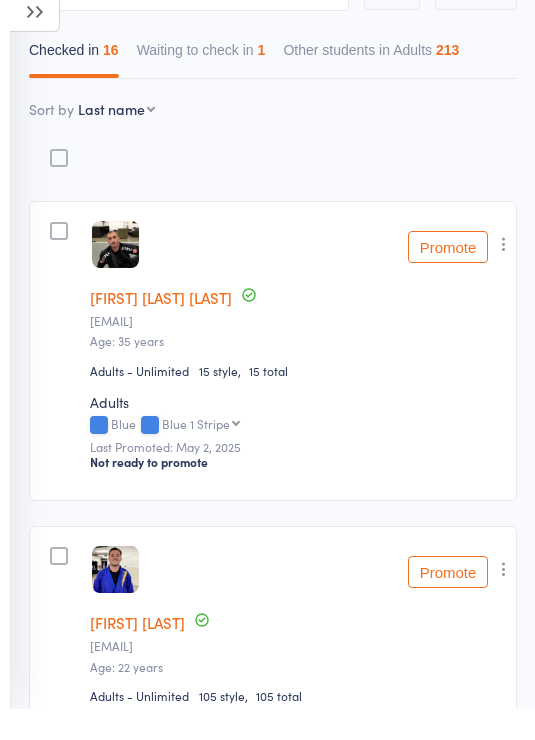 scroll, scrollTop: 205, scrollLeft: 0, axis: vertical 